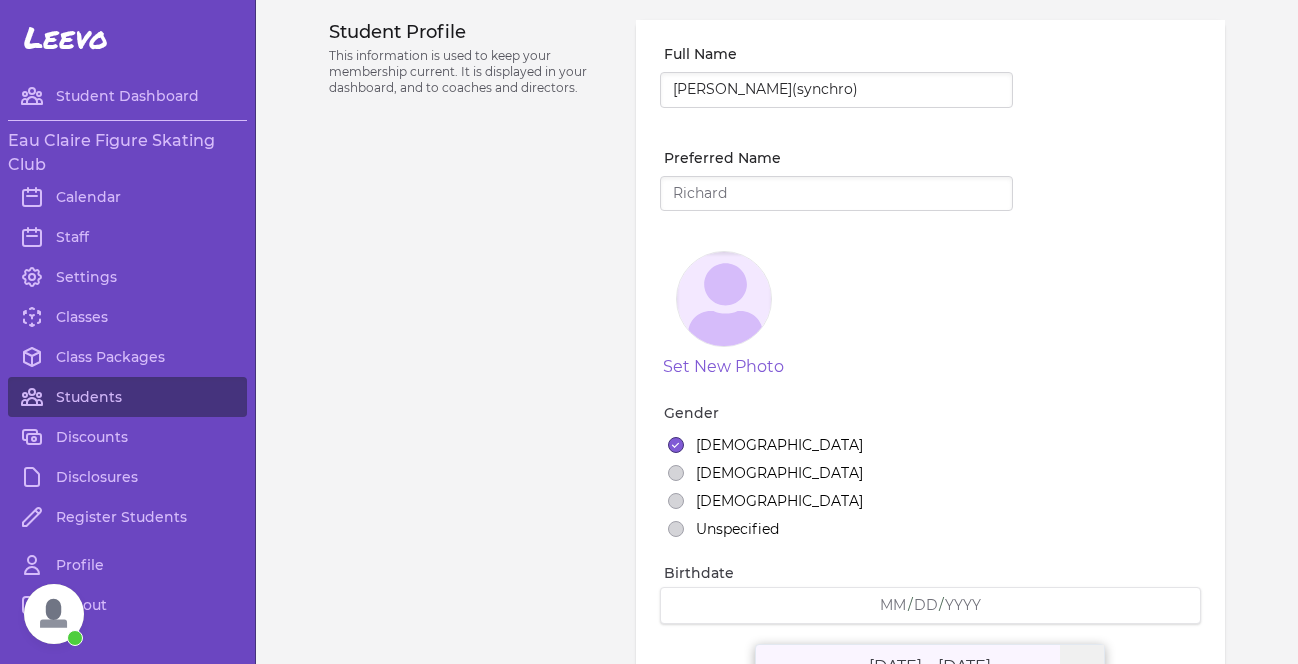 select on "177" 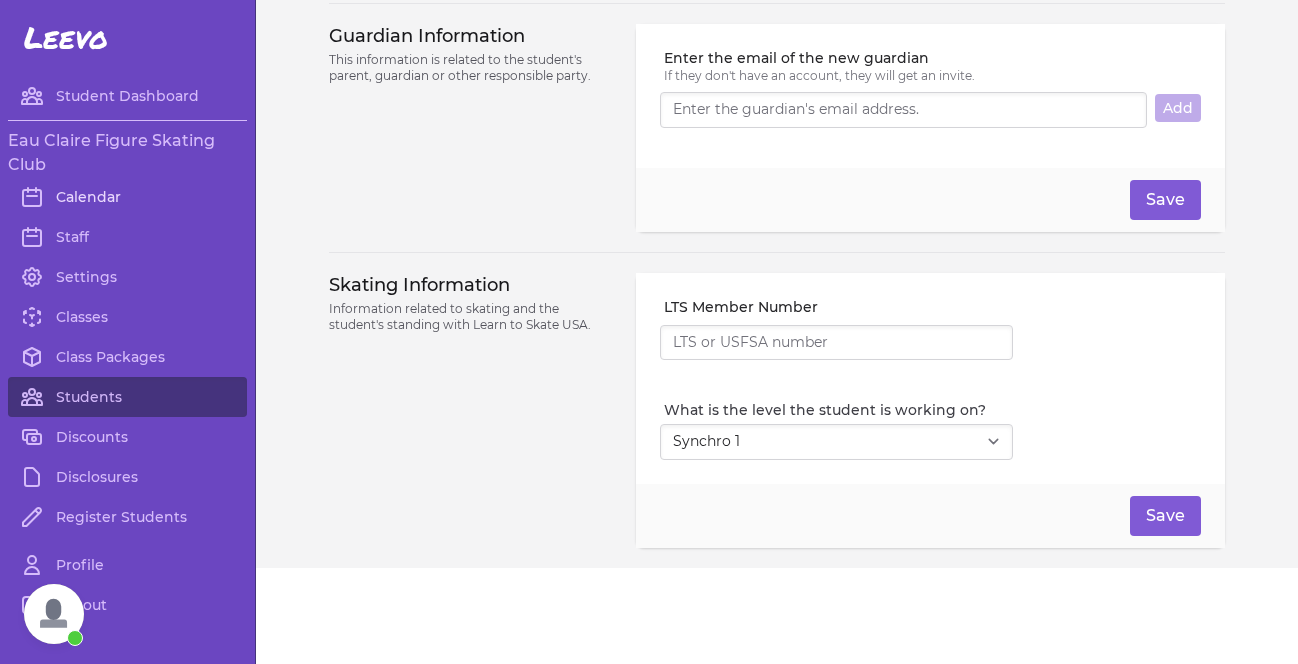 click on "Calendar" at bounding box center [127, 197] 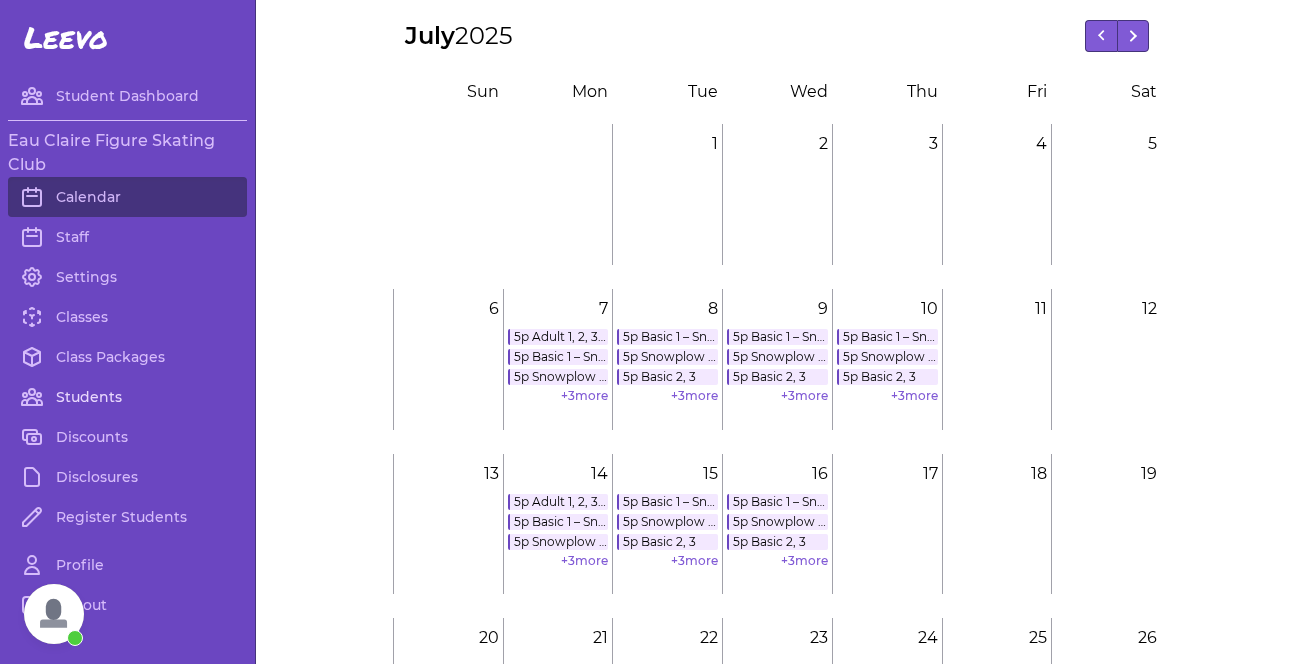 click on "Students" at bounding box center [127, 397] 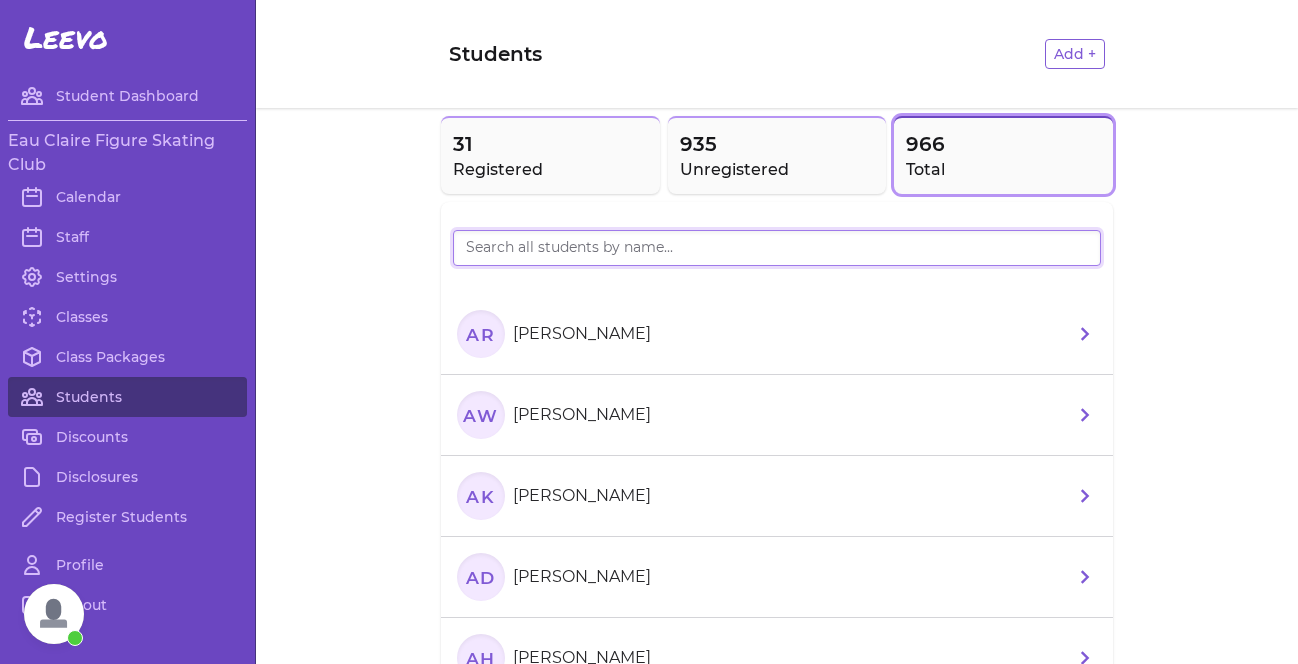 click at bounding box center (777, 248) 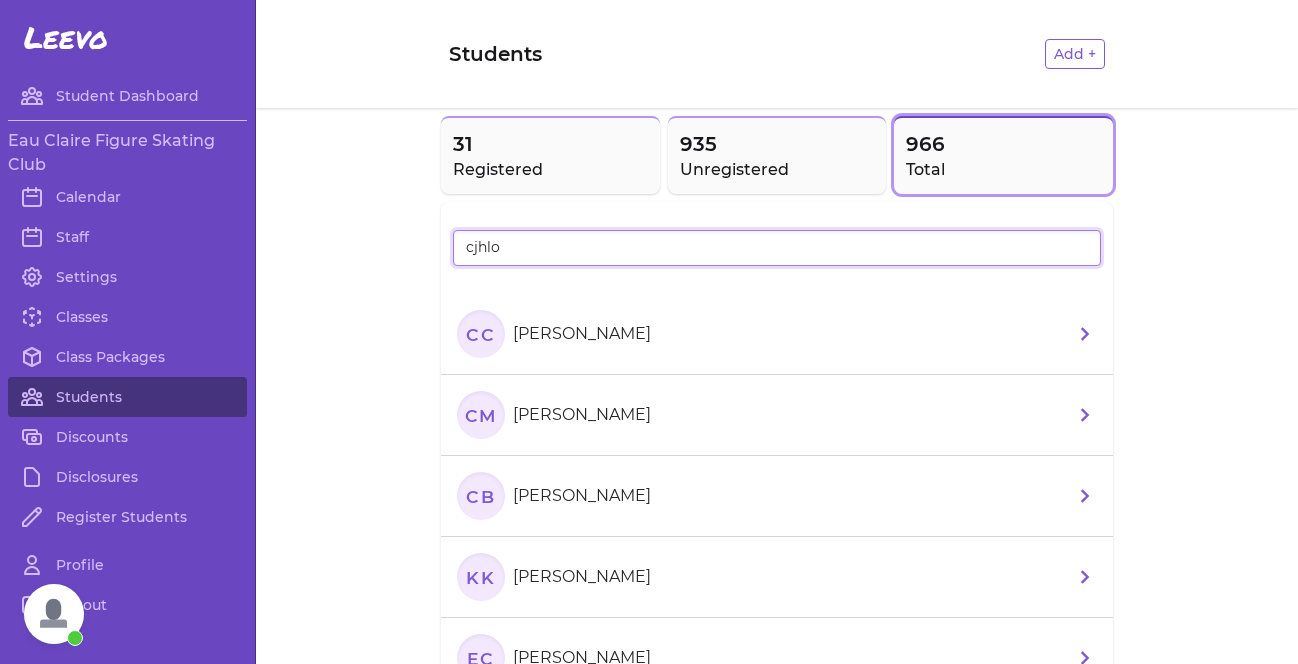 type on "cjhlo" 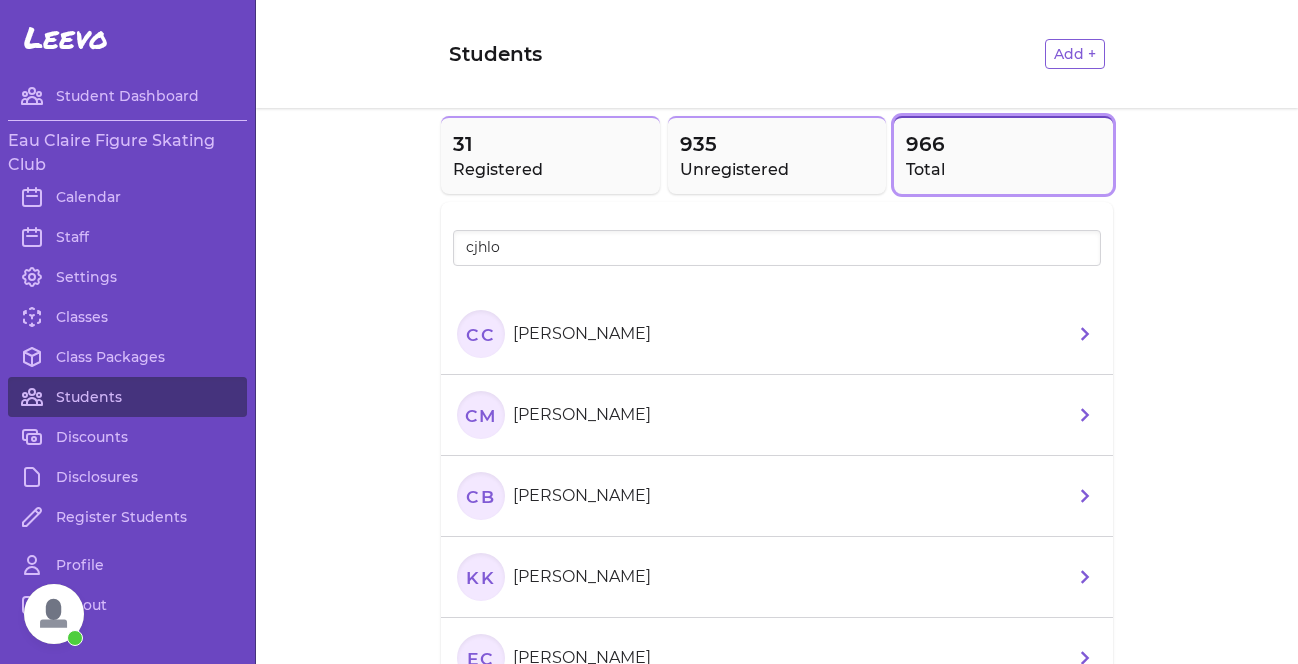 click on "CM [PERSON_NAME]" at bounding box center [777, 415] 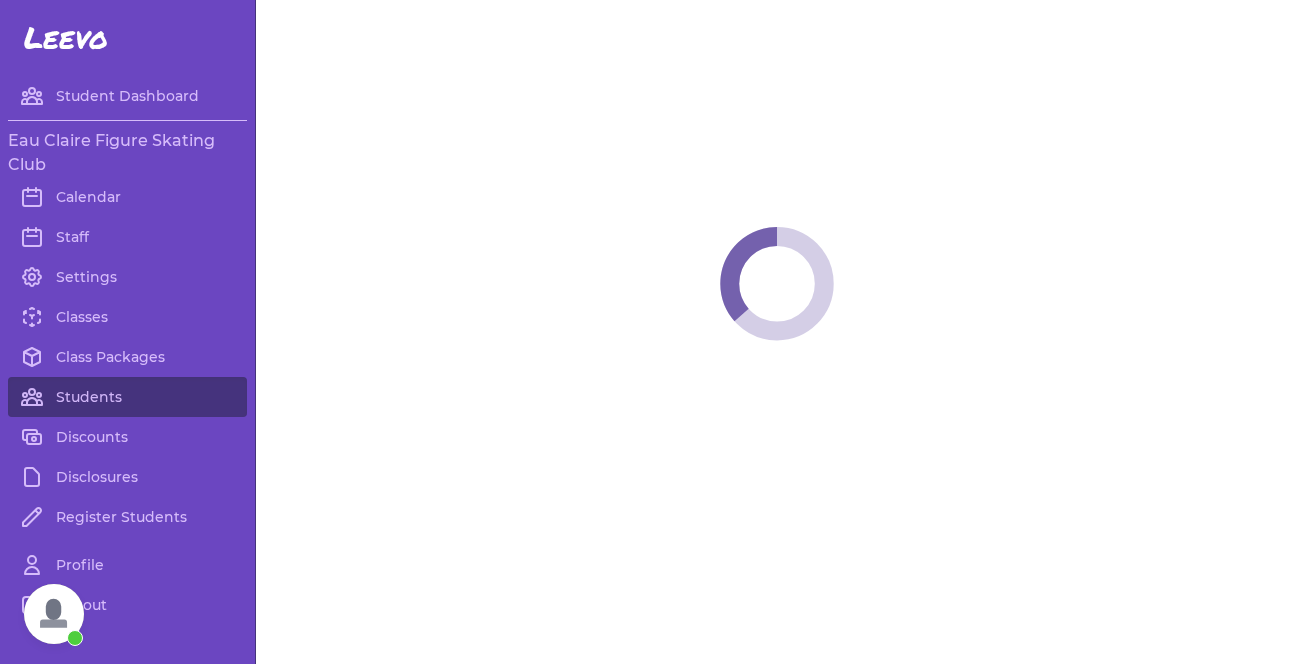 select on "WI" 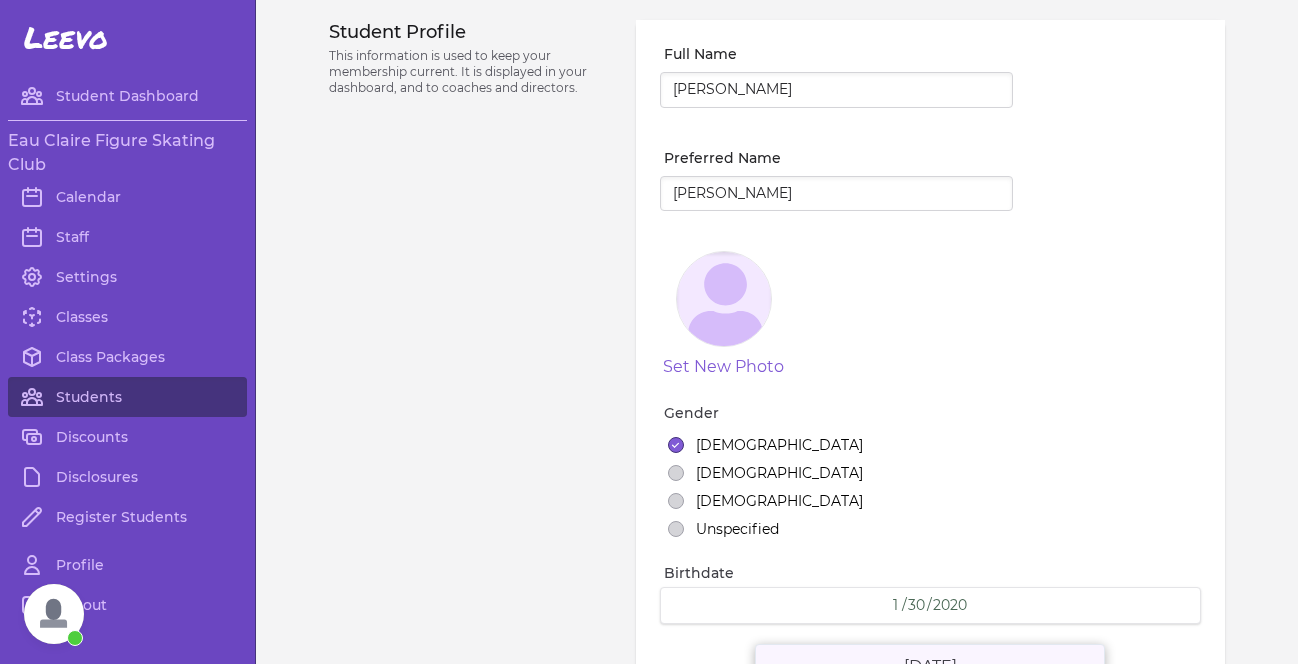 select on "3" 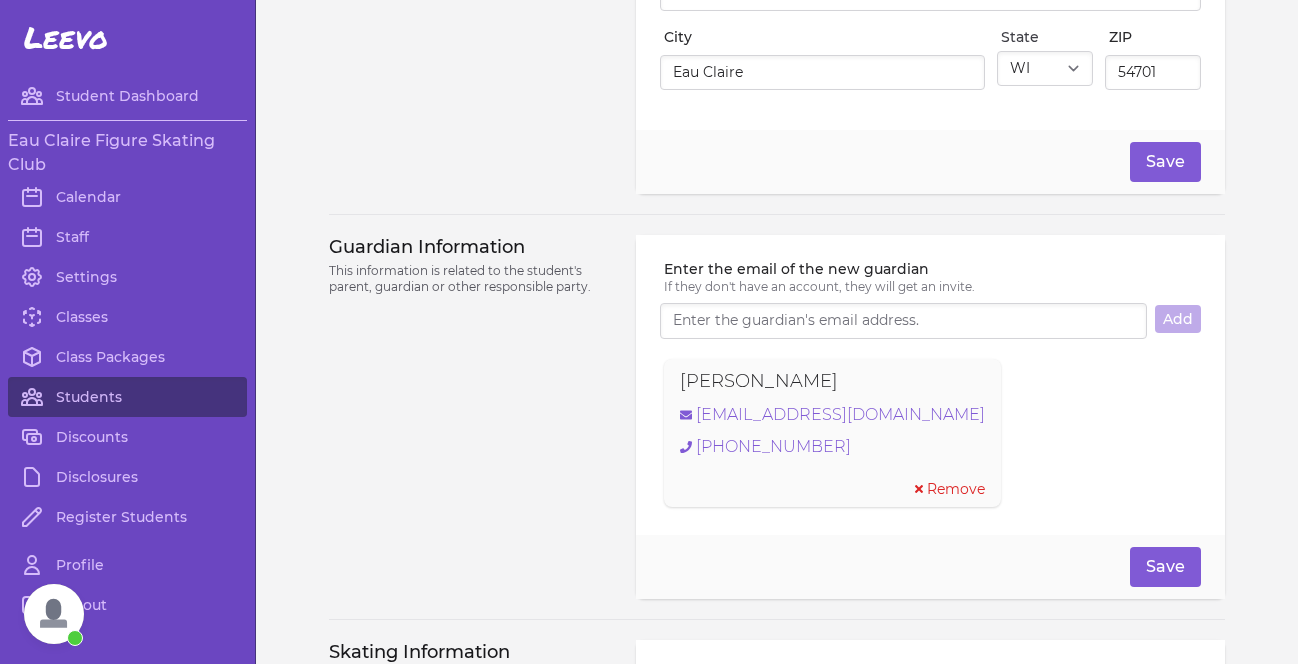 scroll, scrollTop: 0, scrollLeft: 0, axis: both 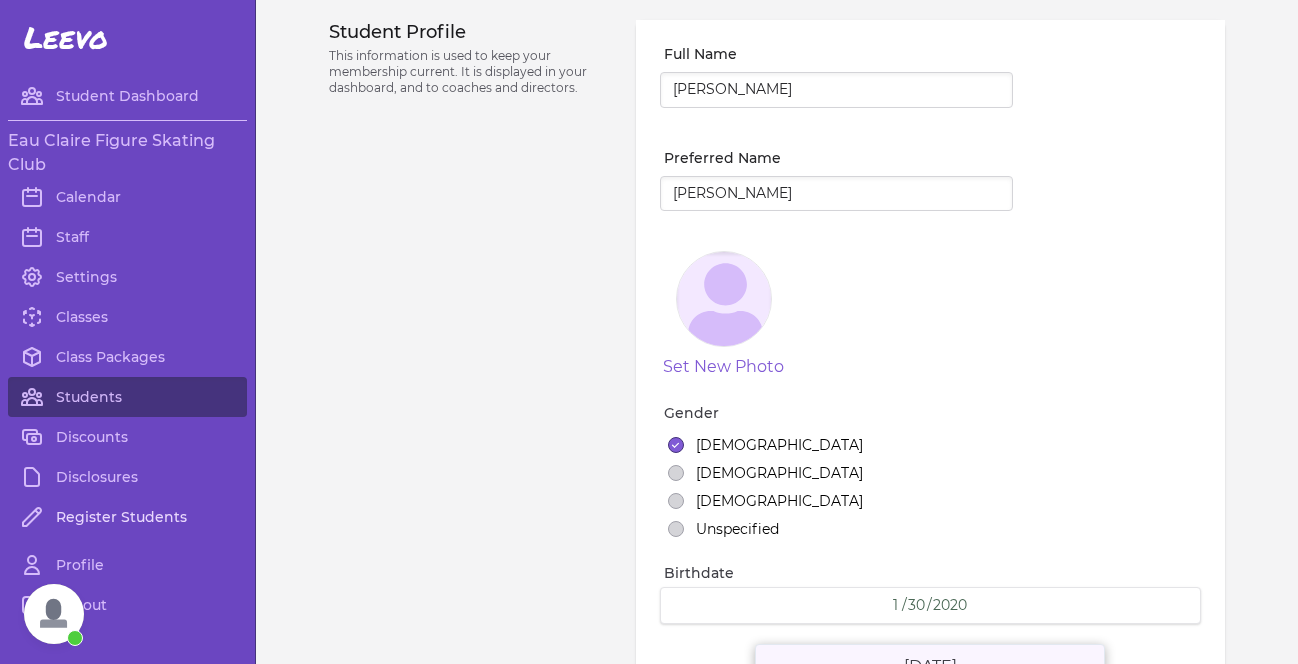 click on "Register Students" at bounding box center [127, 517] 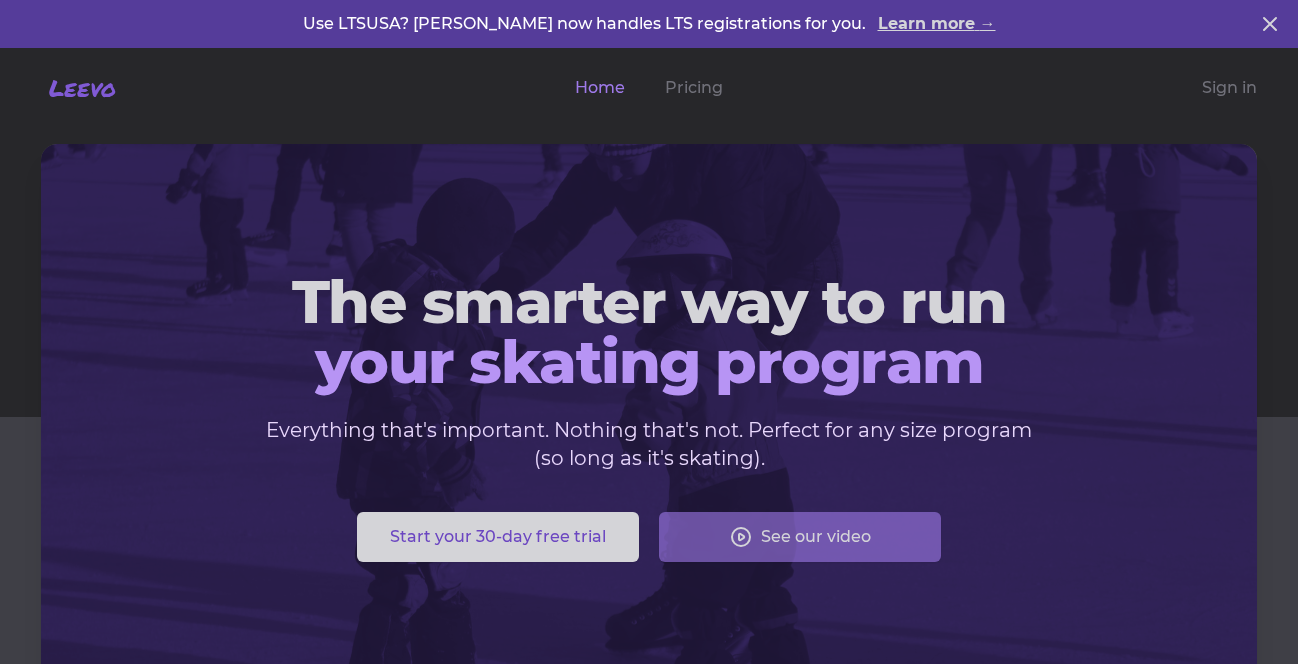 scroll, scrollTop: 0, scrollLeft: 0, axis: both 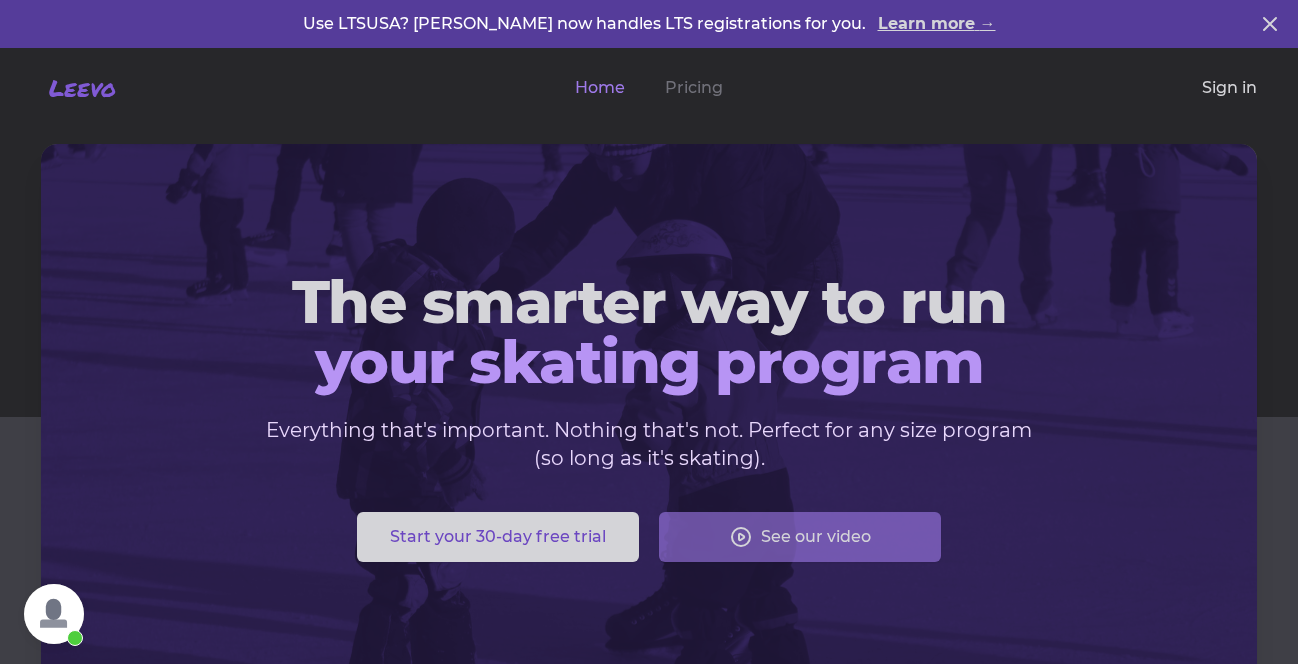 click on "Sign in" at bounding box center [1229, 88] 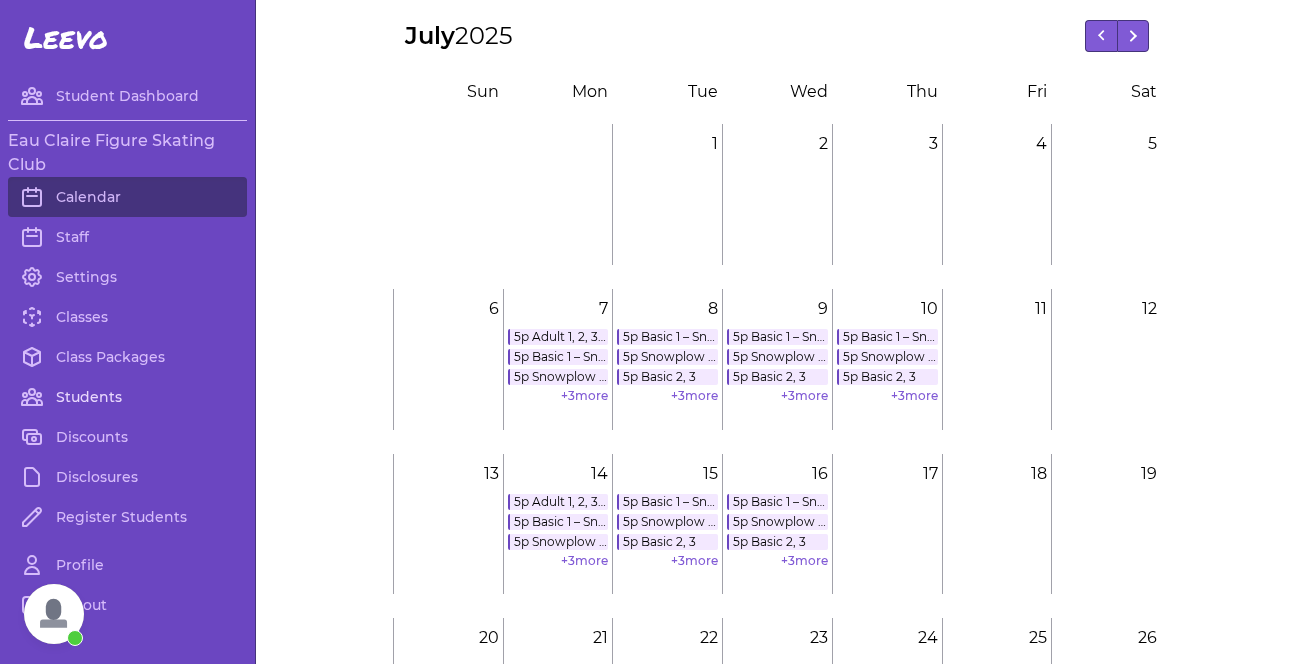 click on "Students" at bounding box center [127, 397] 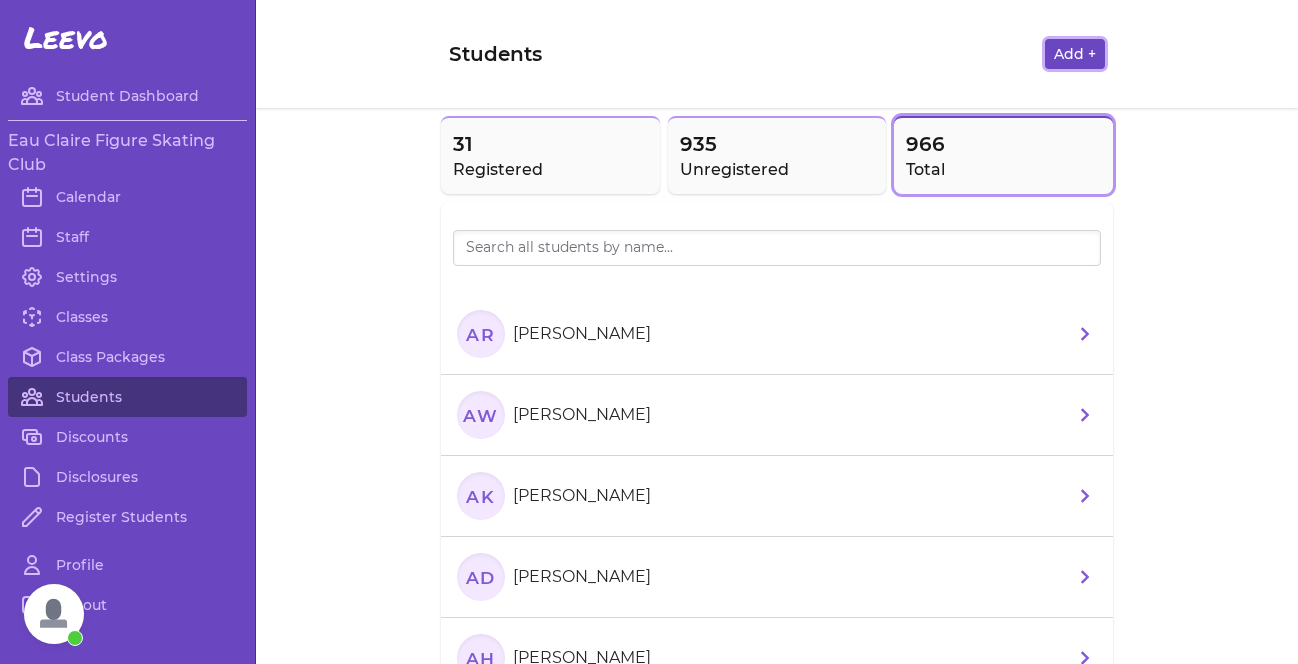 click on "Add +" at bounding box center (1075, 54) 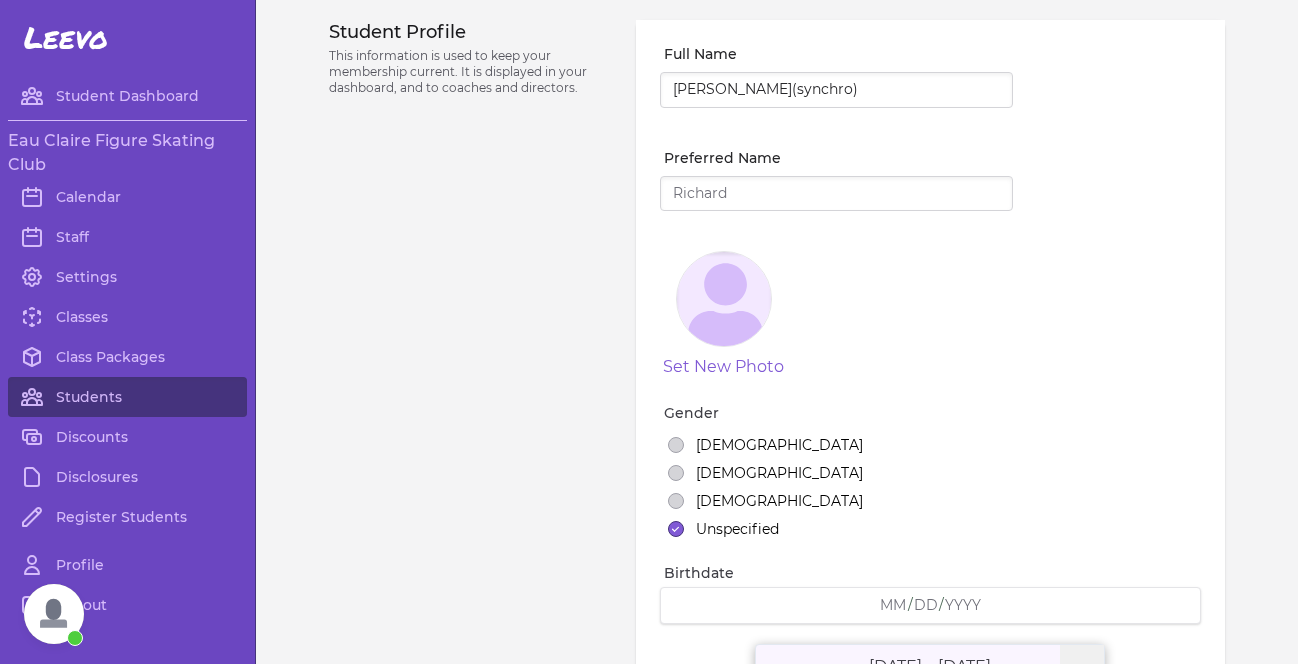 type on "[PERSON_NAME](synchro)" 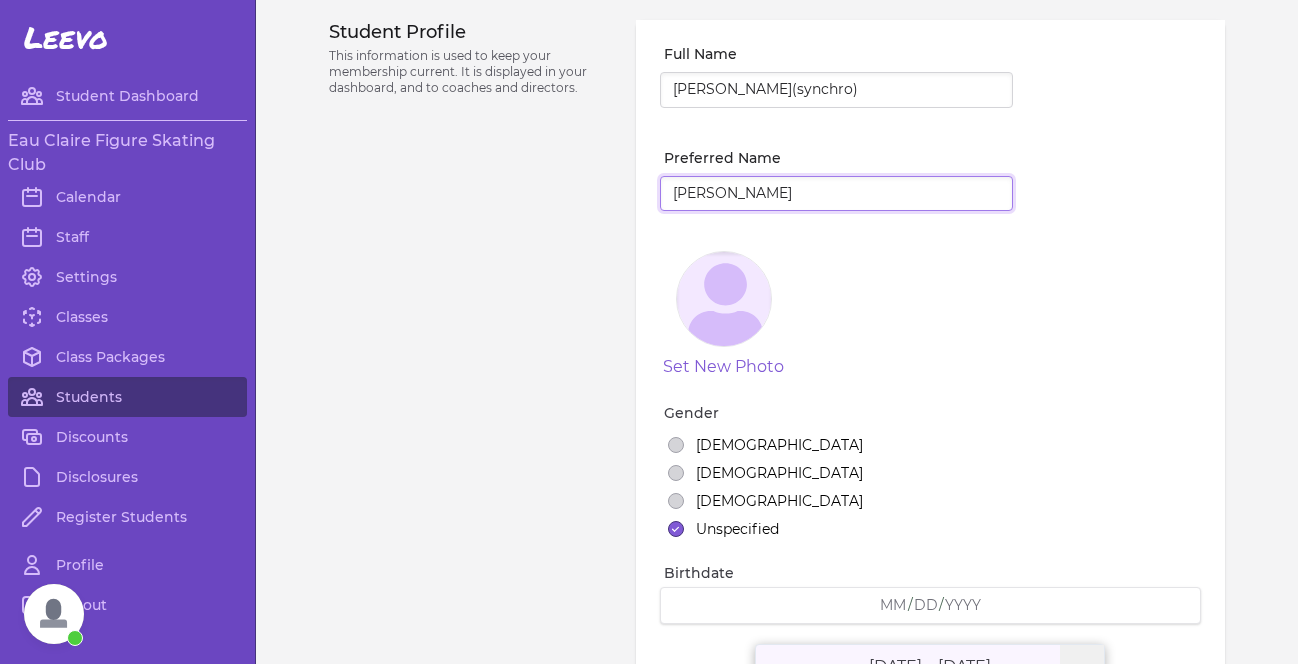 type on "[PERSON_NAME]" 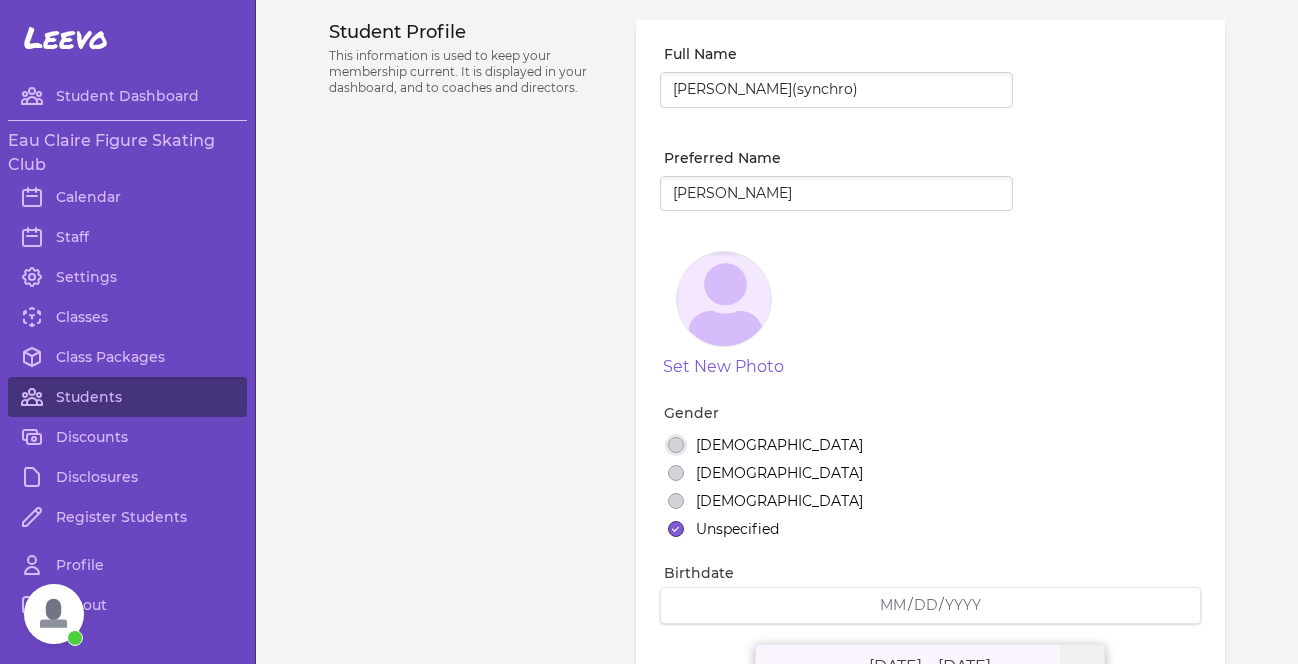 click on "[DEMOGRAPHIC_DATA]" at bounding box center (676, 445) 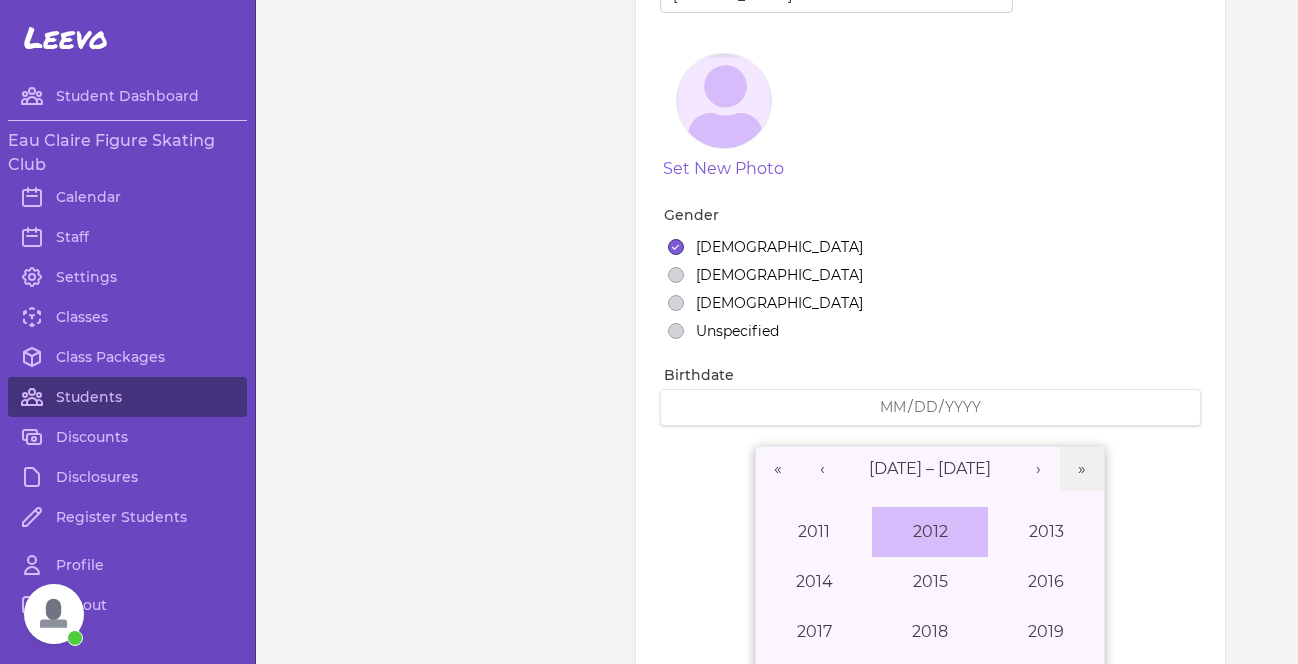scroll, scrollTop: 217, scrollLeft: 0, axis: vertical 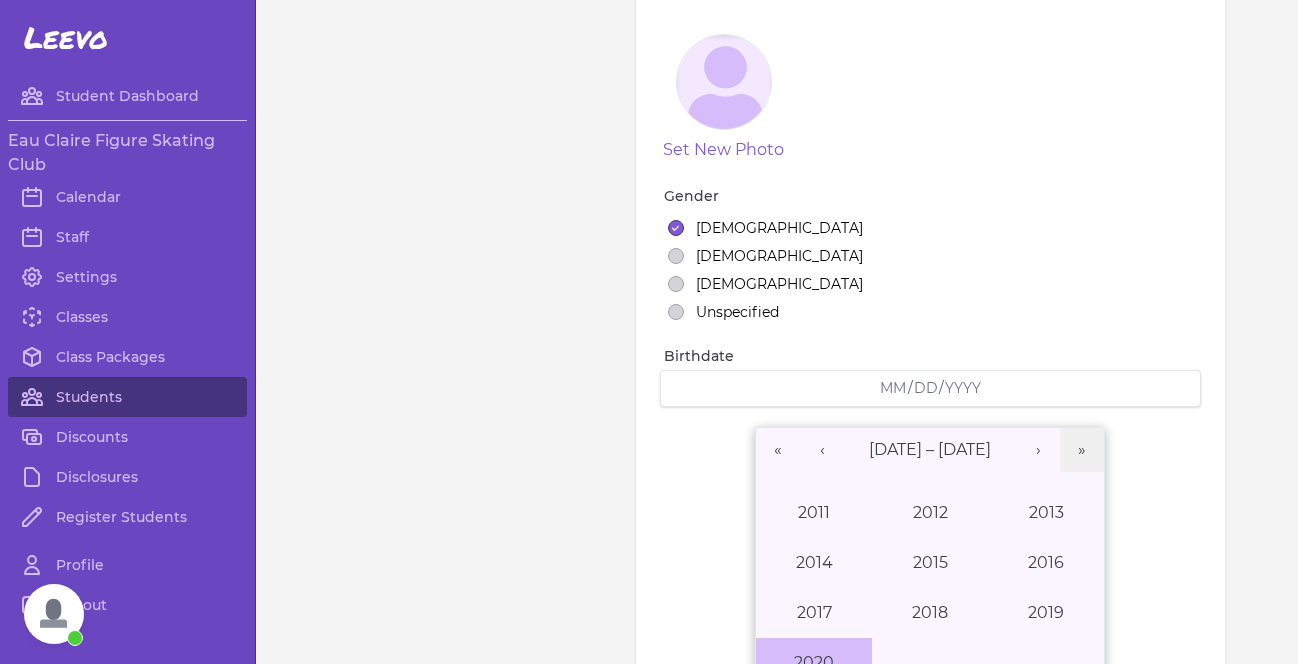 click on "2020" at bounding box center (814, 663) 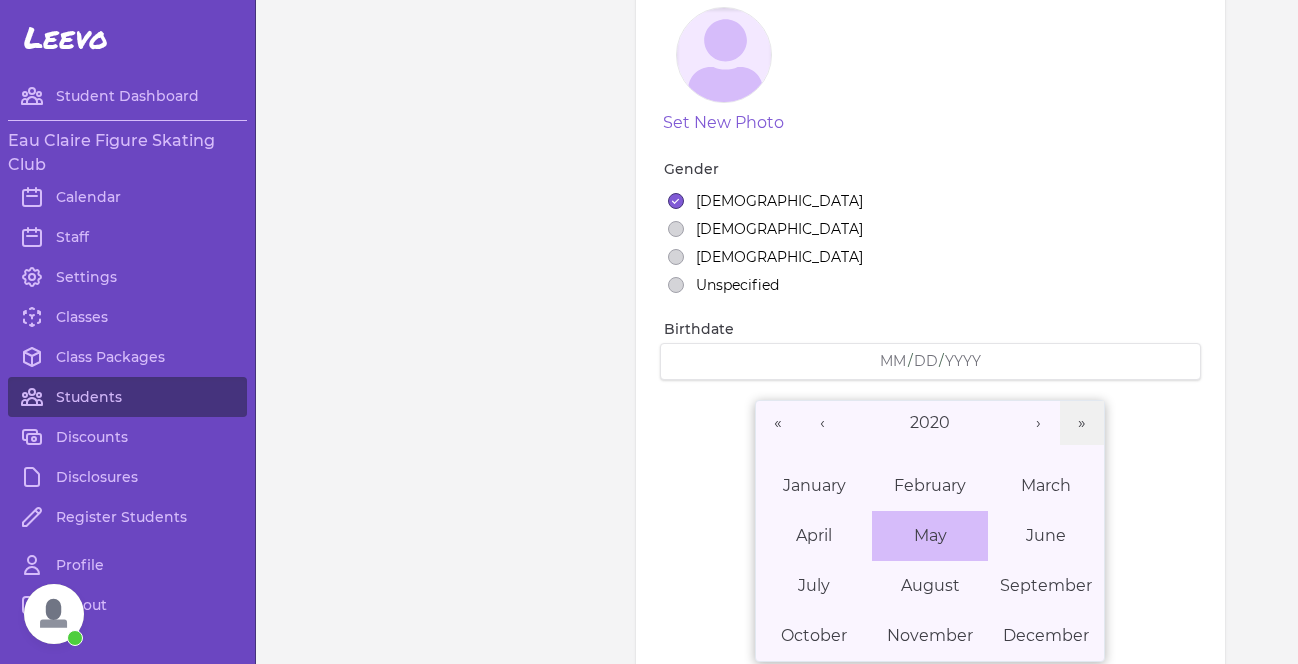 scroll, scrollTop: 259, scrollLeft: 0, axis: vertical 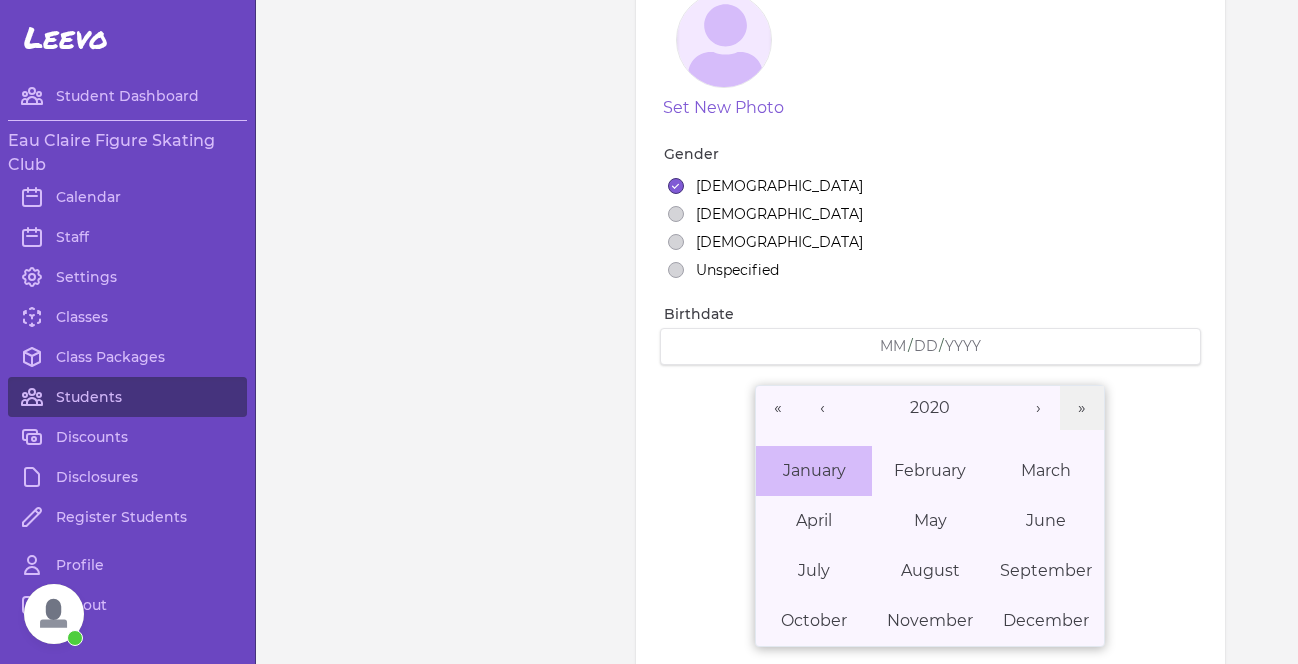 click on "January" at bounding box center [814, 470] 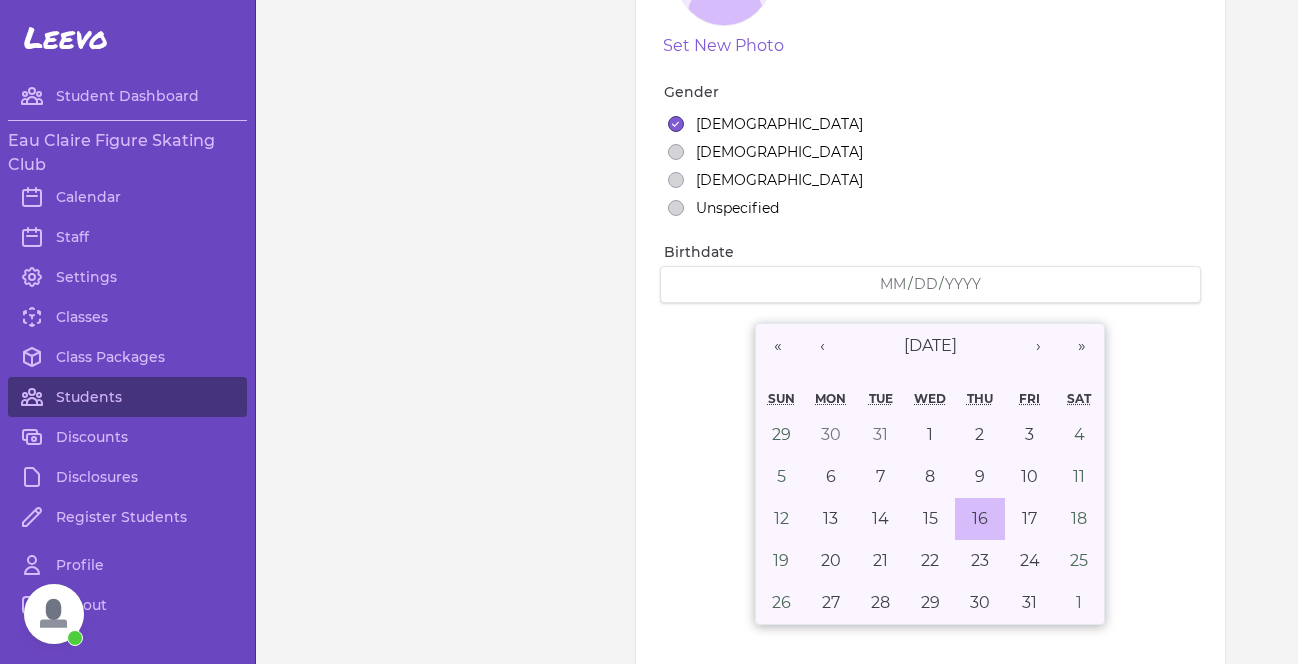 scroll, scrollTop: 325, scrollLeft: 0, axis: vertical 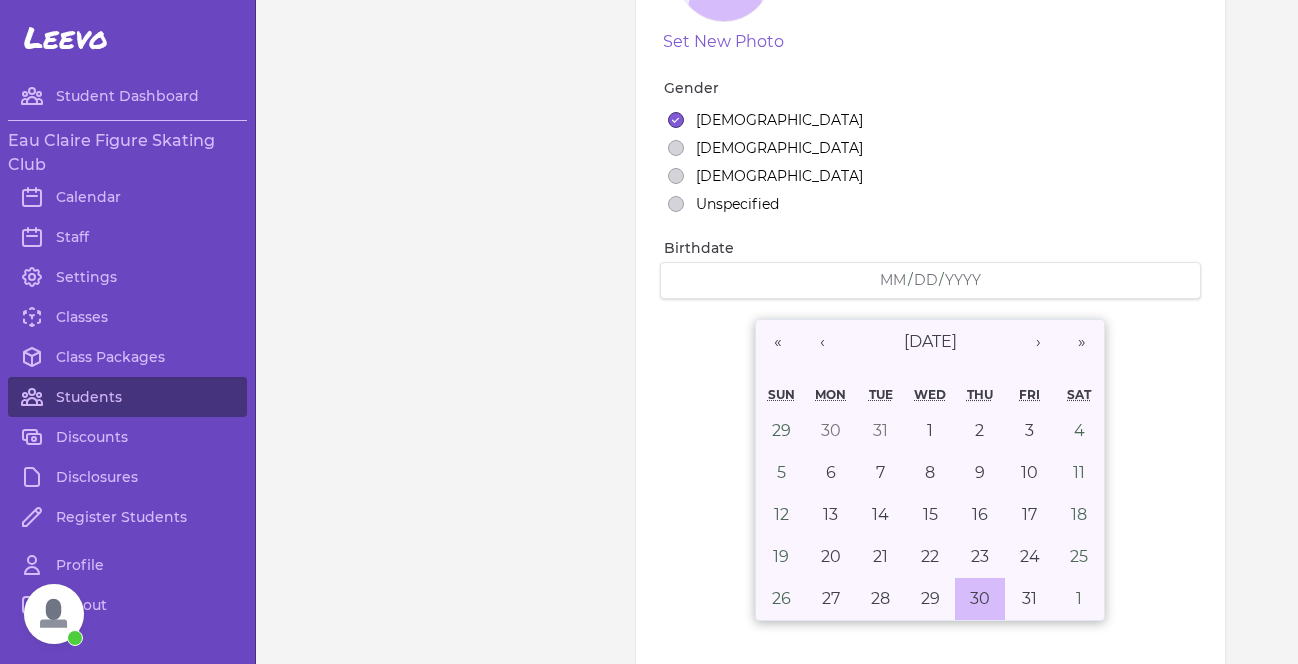 click on "30" at bounding box center [980, 598] 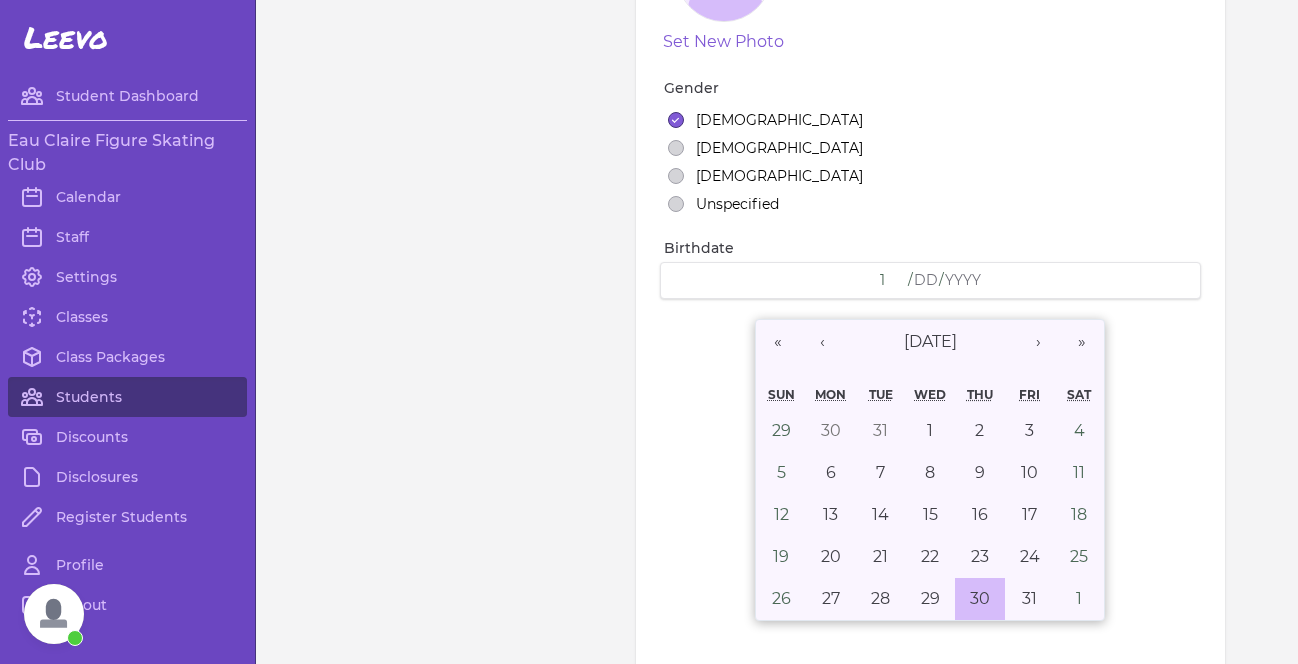 type on "30" 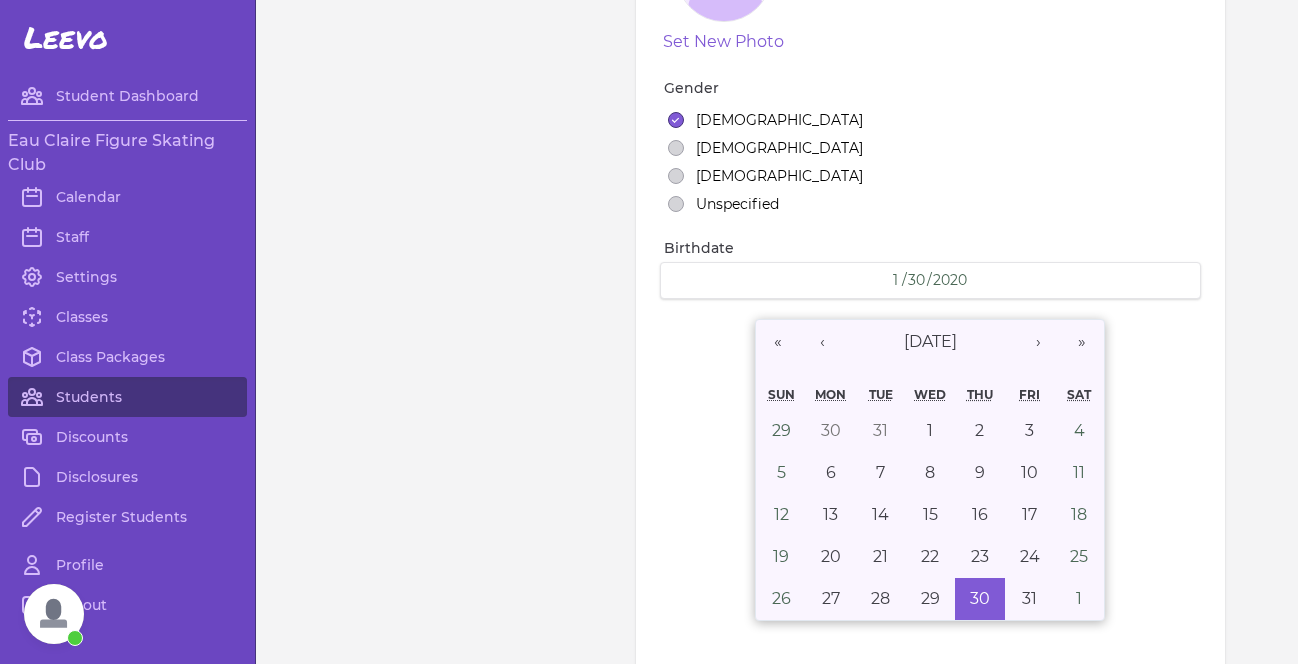 click on "Full Name Chloe Manka(synchro) Preferred Name Chloe Set New Photo Gender Female Male Non-binary Unspecified Birthdate 2020-01-30 1 / 30 / 2020 « ‹ January 2020 › » Sun Mon Tue Wed Thu Fri Sat 29 30 31 1 2 3 4 5 6 7 8 9 10 11 12 13 14 15 16 17 18 19 20 21 22 23 24 25 26 27 28 29 30 31 1 Mailing address Address Line 1 Address Line 2 City State AL AK AS AZ AR CA CO CT DE DC FM FL GA GU HI ID IL IN IA KS KY LA ME MH MD MA MI MN MS MO MT NE NV NH NJ NM NY NC ND MP OH OK OR PW PA PR RI SC SD TN TX UT VT VI VA WA WV WI WY ZIP" at bounding box center [930, 336] 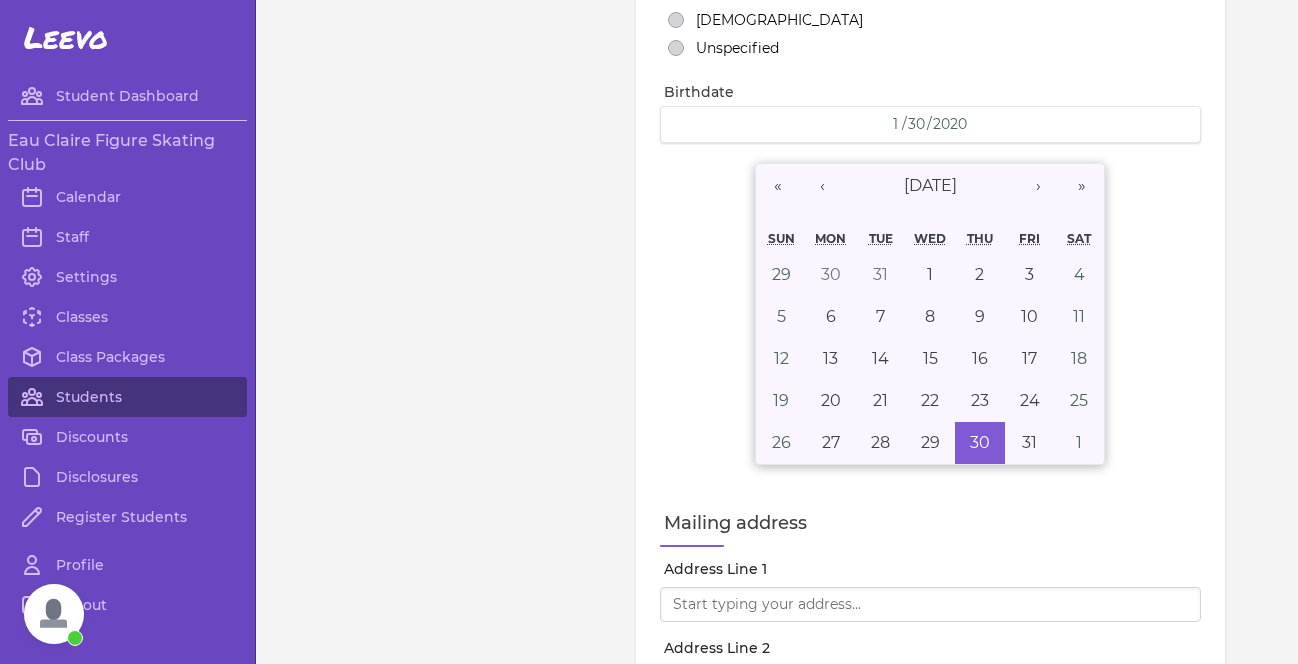 scroll, scrollTop: 505, scrollLeft: 0, axis: vertical 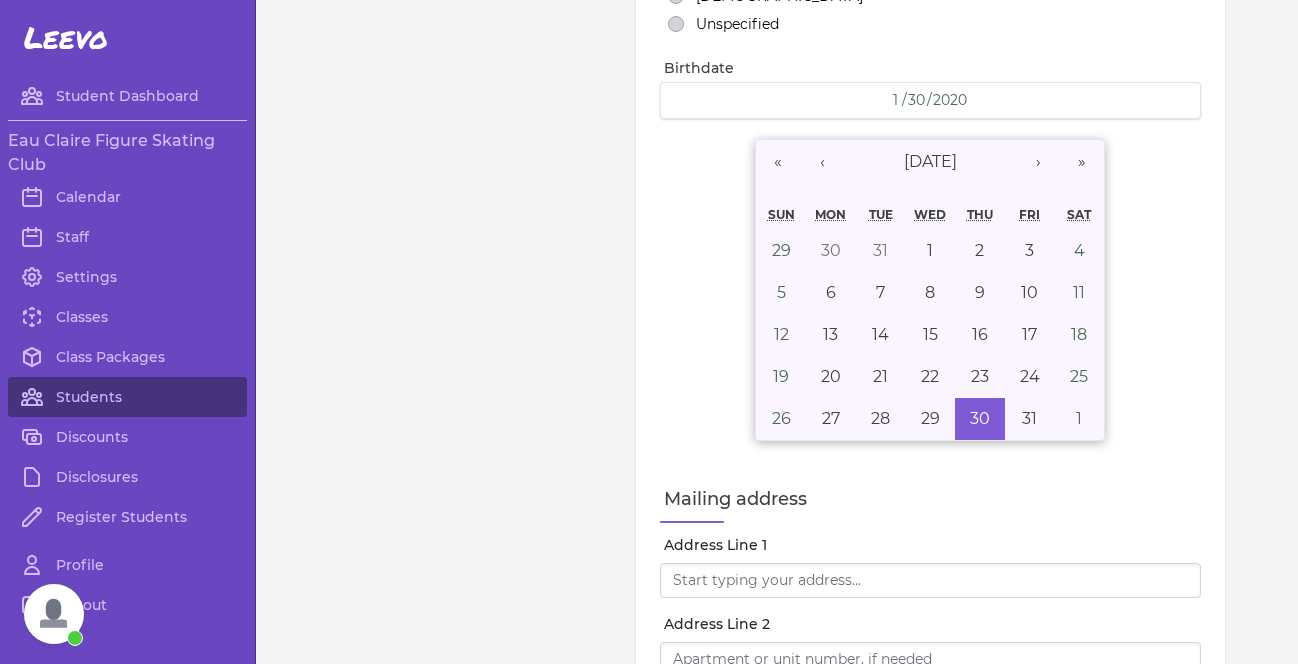 click on "2020-01-30 1 / 30 / 2020" at bounding box center [930, 100] 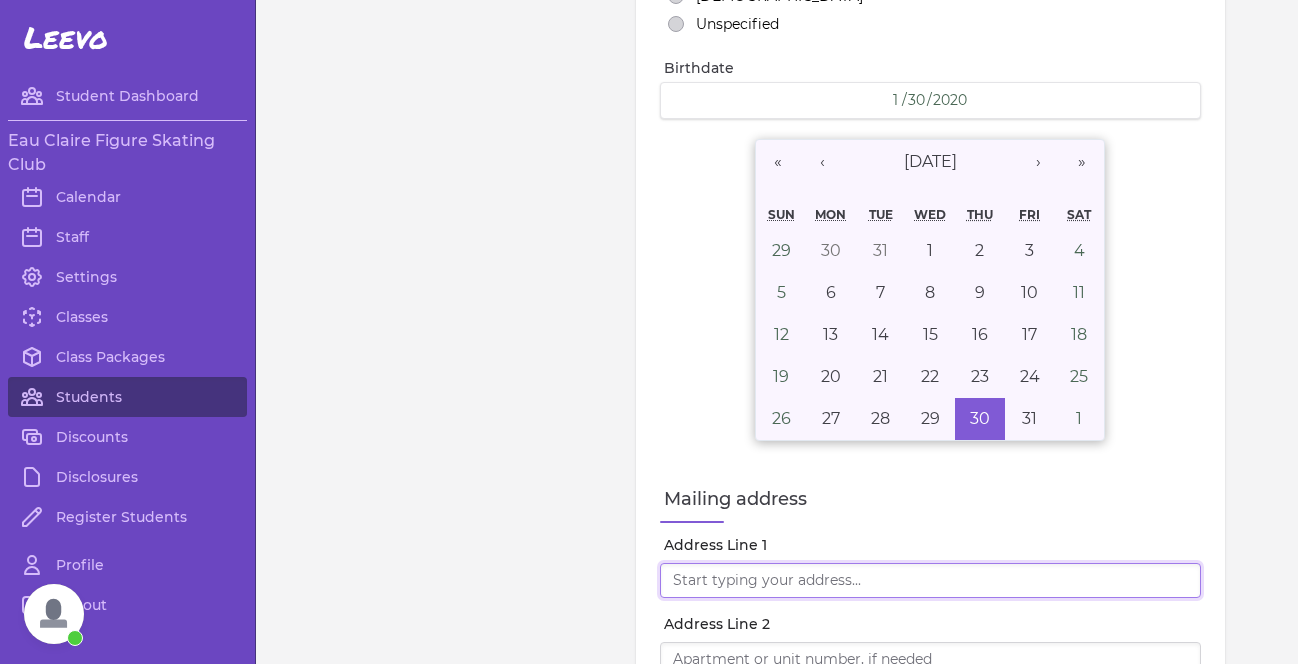 click on "Address Line 1" at bounding box center [930, 581] 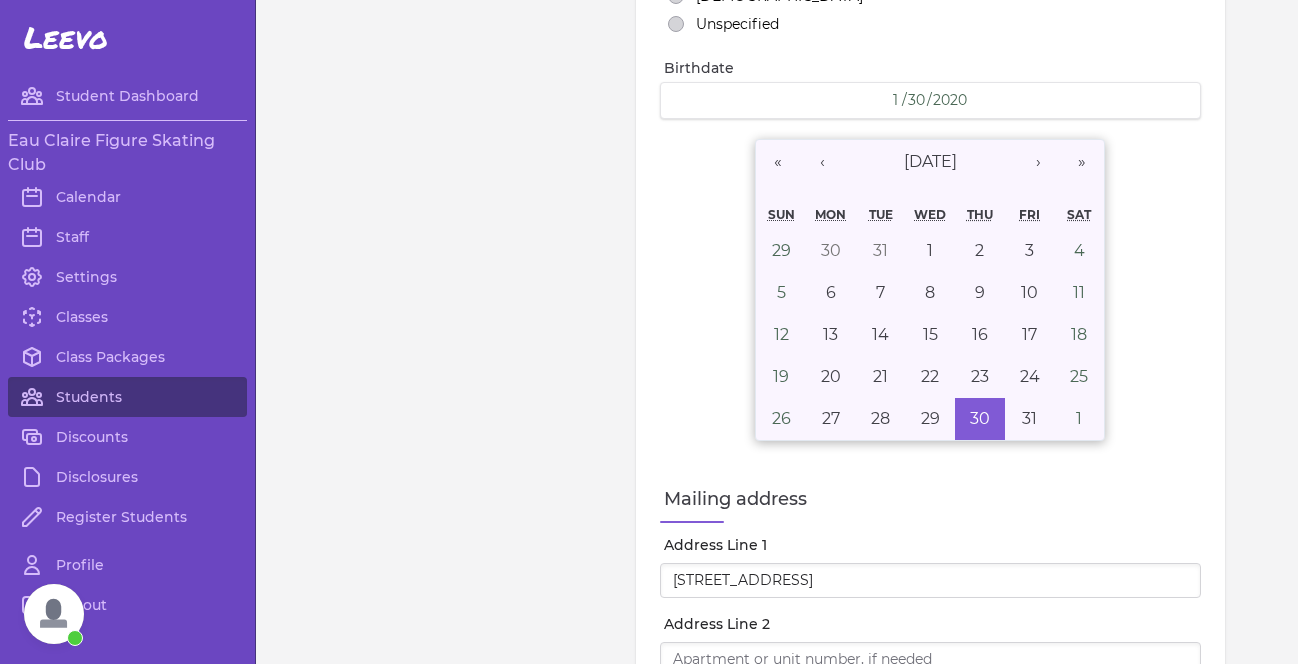 type on "3903 Scotch Pine Ct" 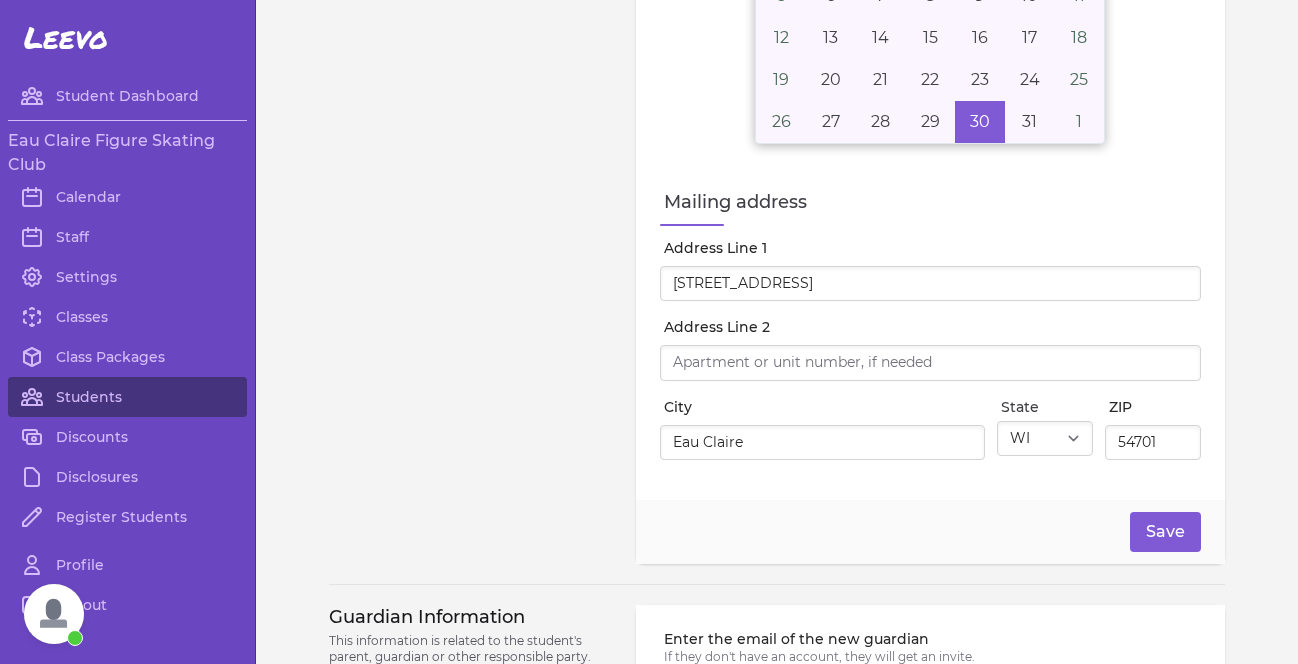 scroll, scrollTop: 816, scrollLeft: 0, axis: vertical 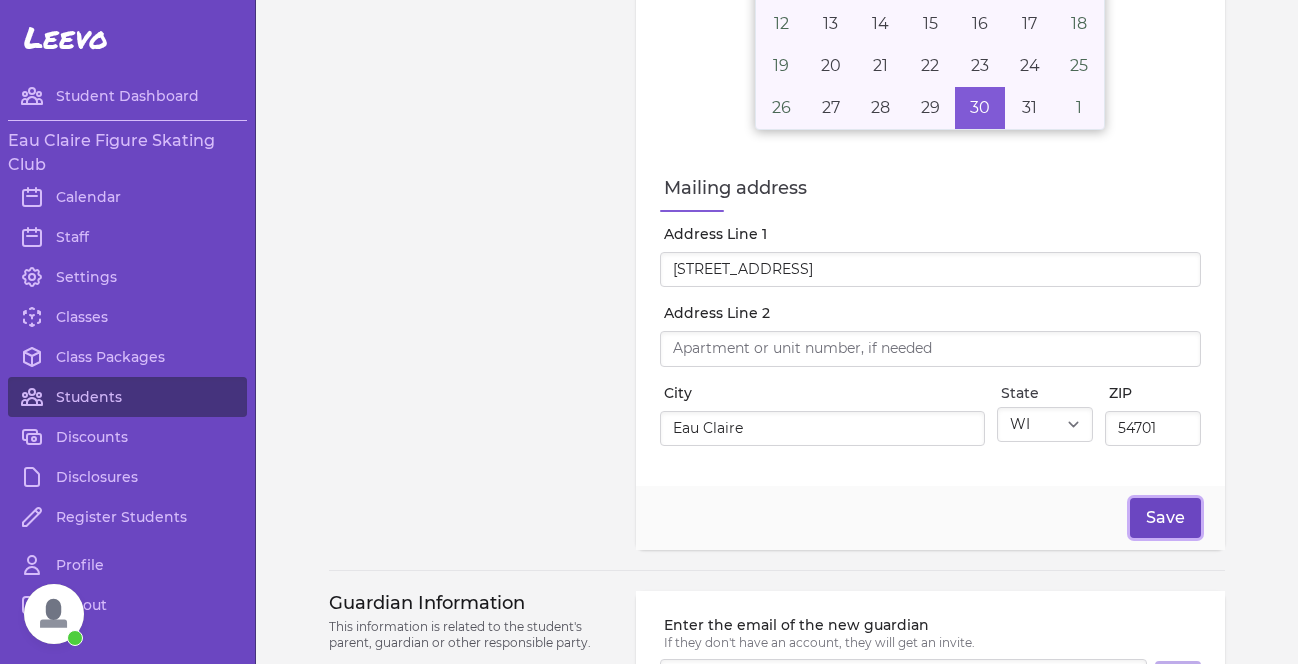 click on "Save" at bounding box center [1165, 518] 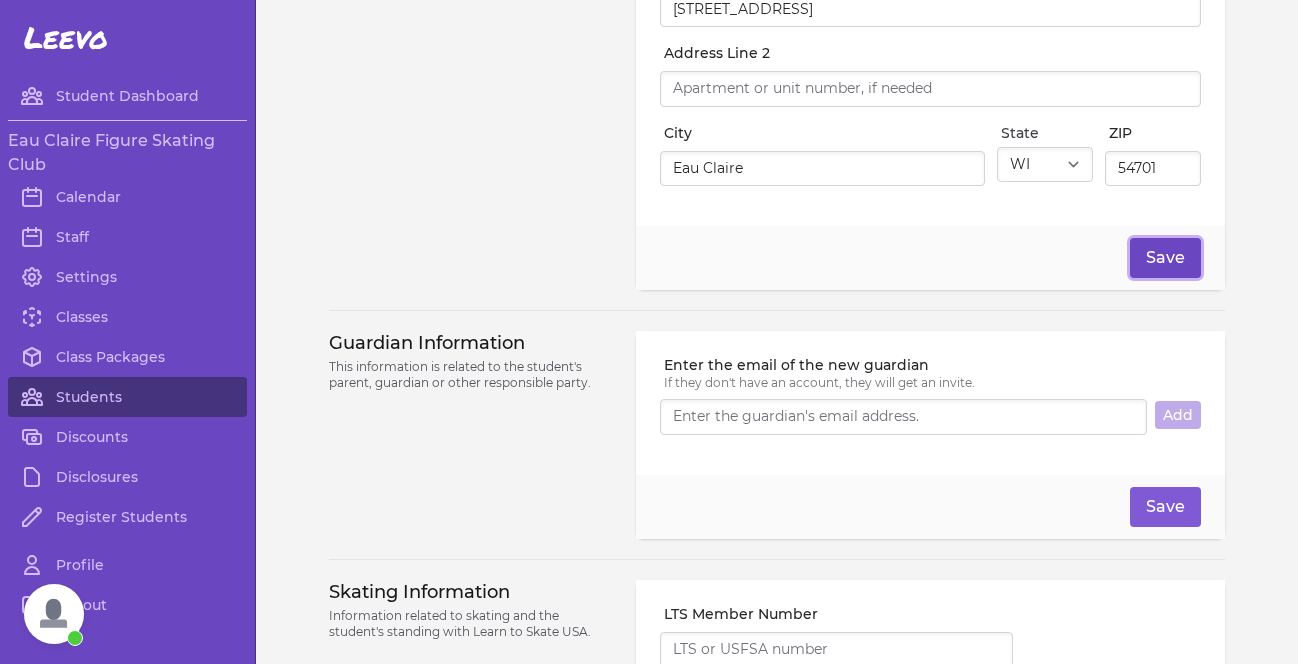 scroll, scrollTop: 1077, scrollLeft: 0, axis: vertical 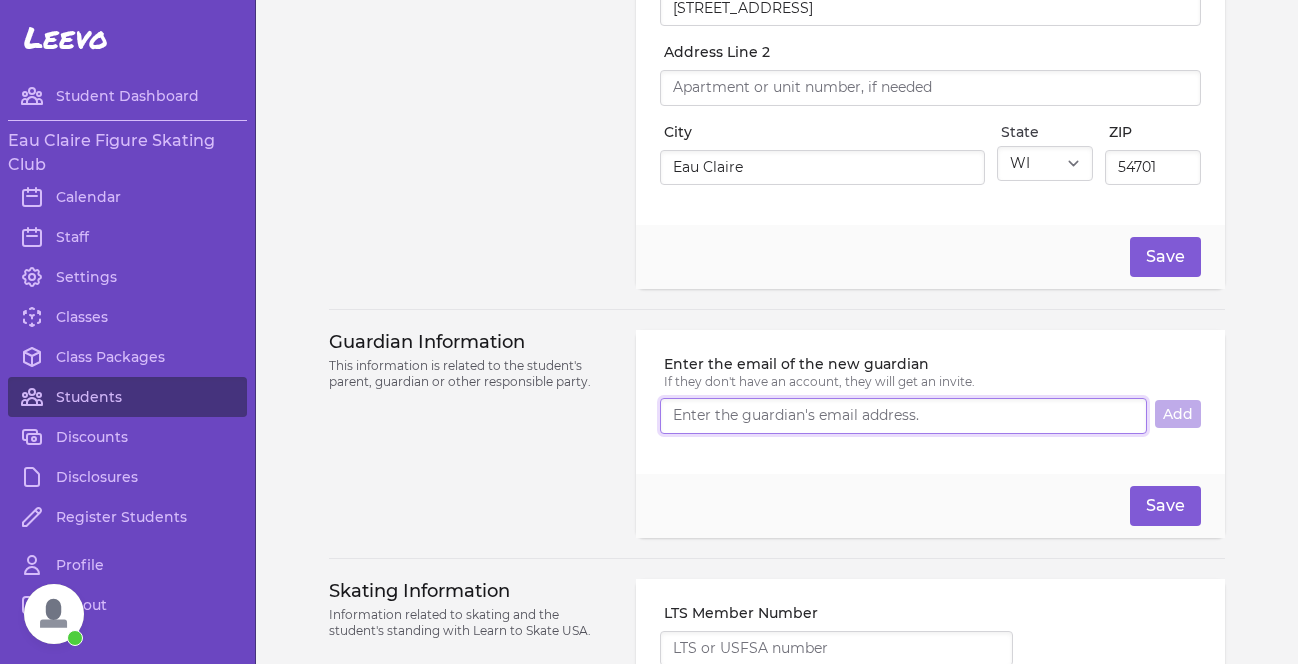 click on "Enter the email of the new guardian" at bounding box center (903, 416) 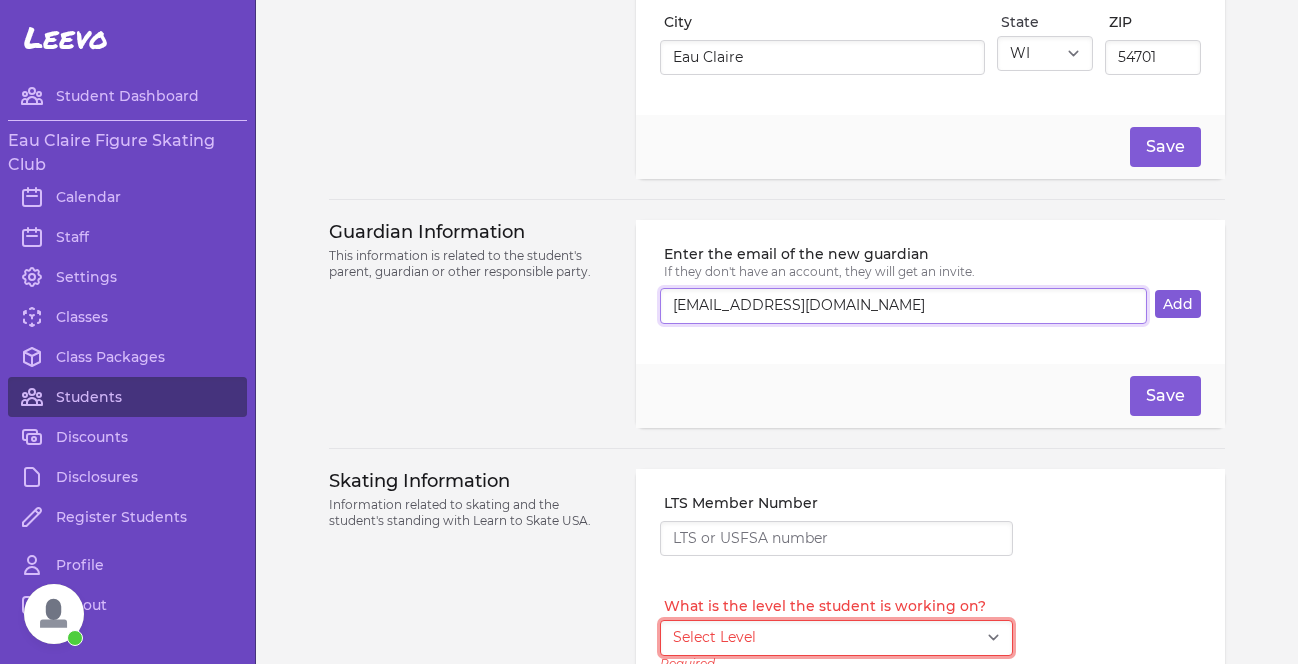 scroll, scrollTop: 1247, scrollLeft: 0, axis: vertical 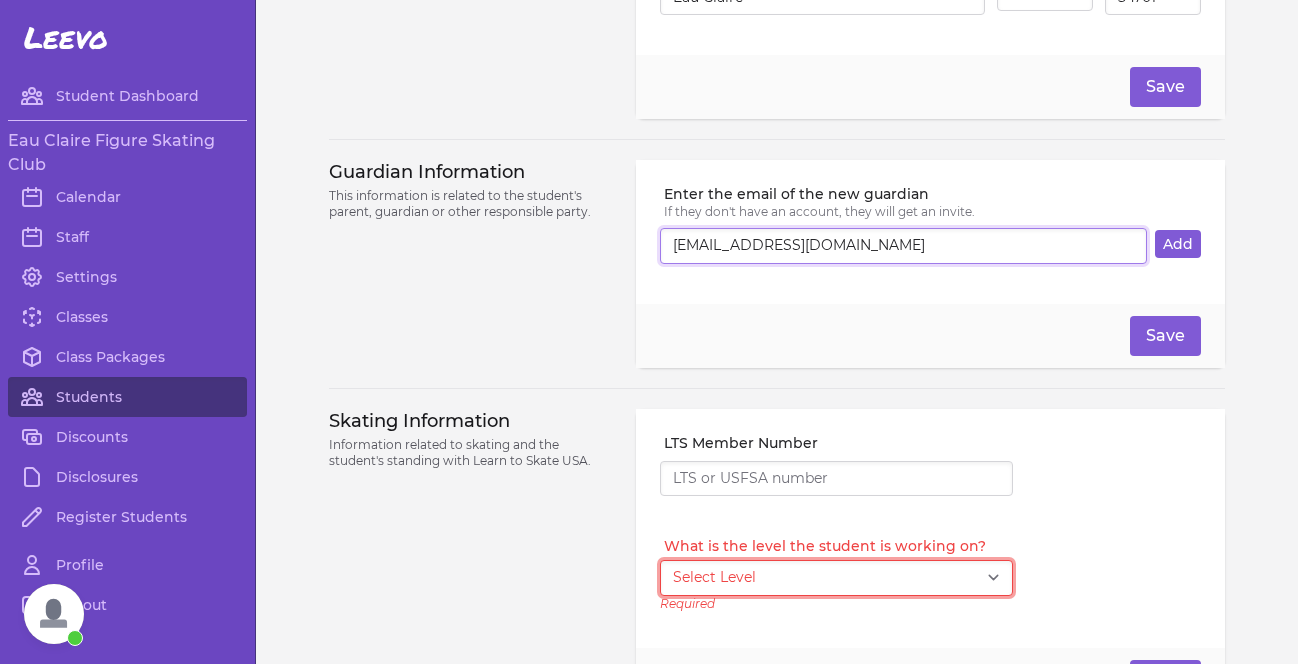 type on "[EMAIL_ADDRESS][DOMAIN_NAME]" 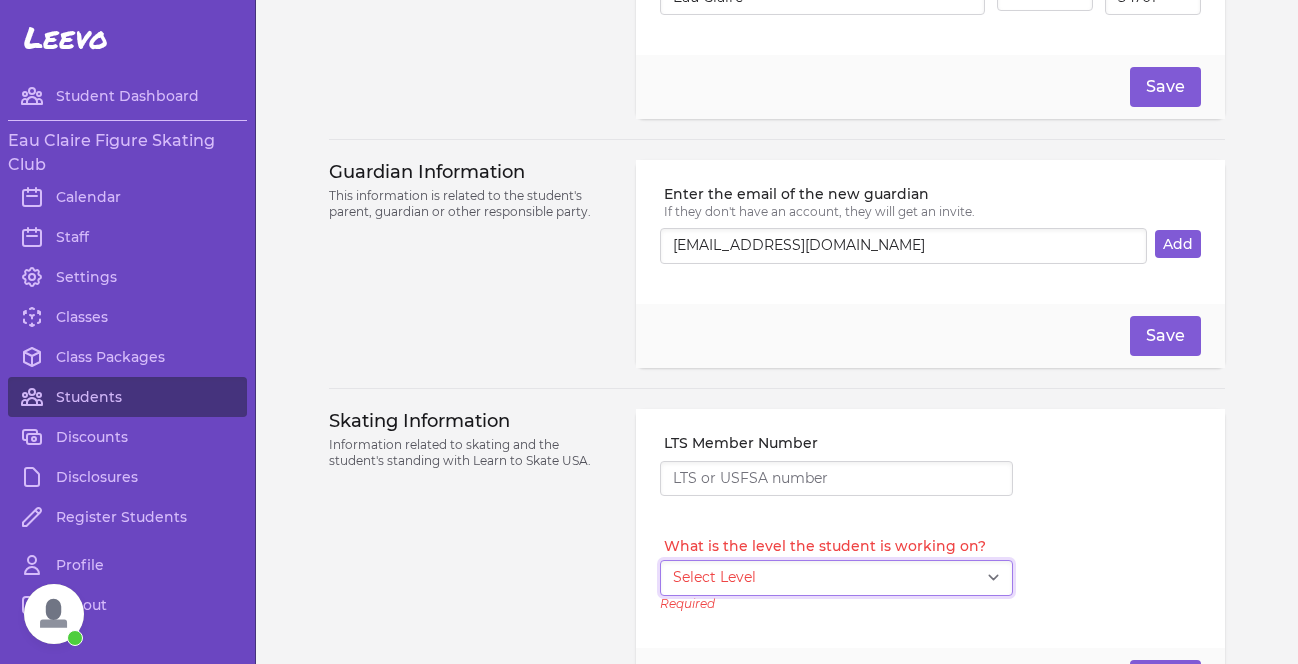 click on "Select Level I don't know Basic 1 Basic 2 Basic 3 Basic 4 Basic 5 Basic 6 Snowplow [PERSON_NAME] 1 Snowplow [PERSON_NAME] 2 Snowplow [PERSON_NAME] 3 Snowplow [PERSON_NAME] 4 Pre-Free Skate Free Skate 1 Free Skate 2 Free Skate 3 Free Skate 4 Free Skate 5 Free Skate 6 Adult 1 Adult 2 Adult 3 Adult 4 Adult 5 Adult 6 Hockey 1 Hockey 2 Hockey 3 Hockey 4 Powerskating Synchro 4 Synchro 3 Synchro 2 Synchro 1" at bounding box center [836, 578] 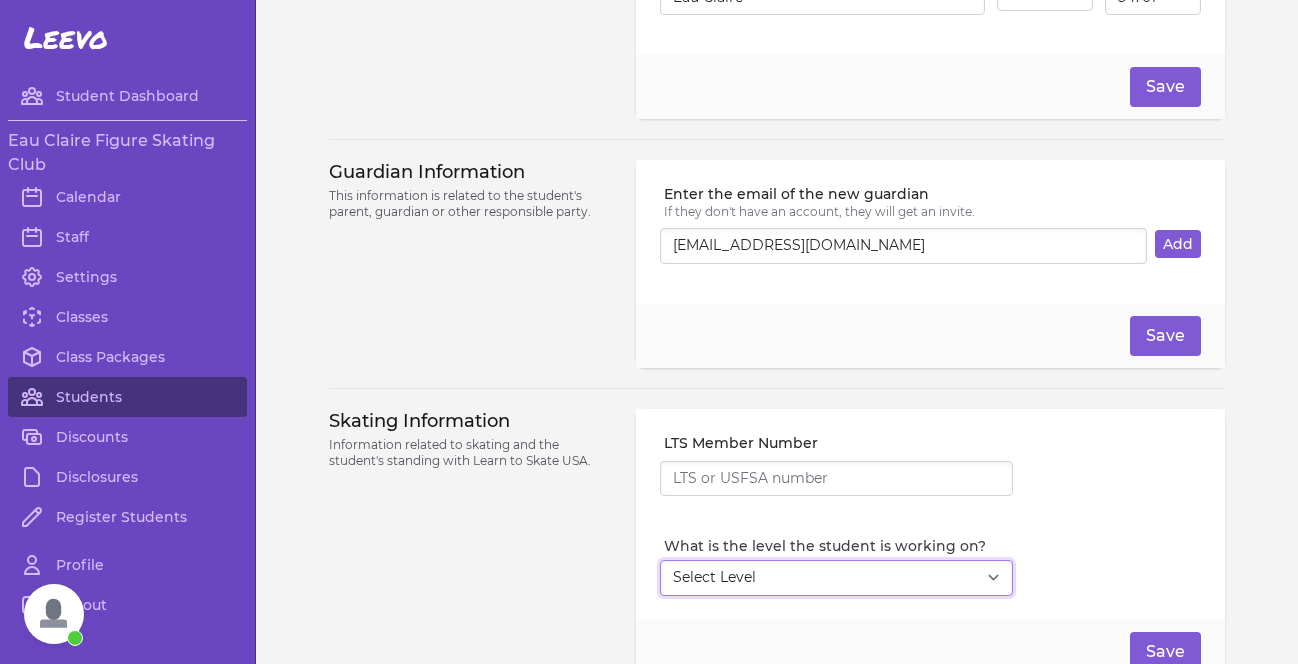 select on "177" 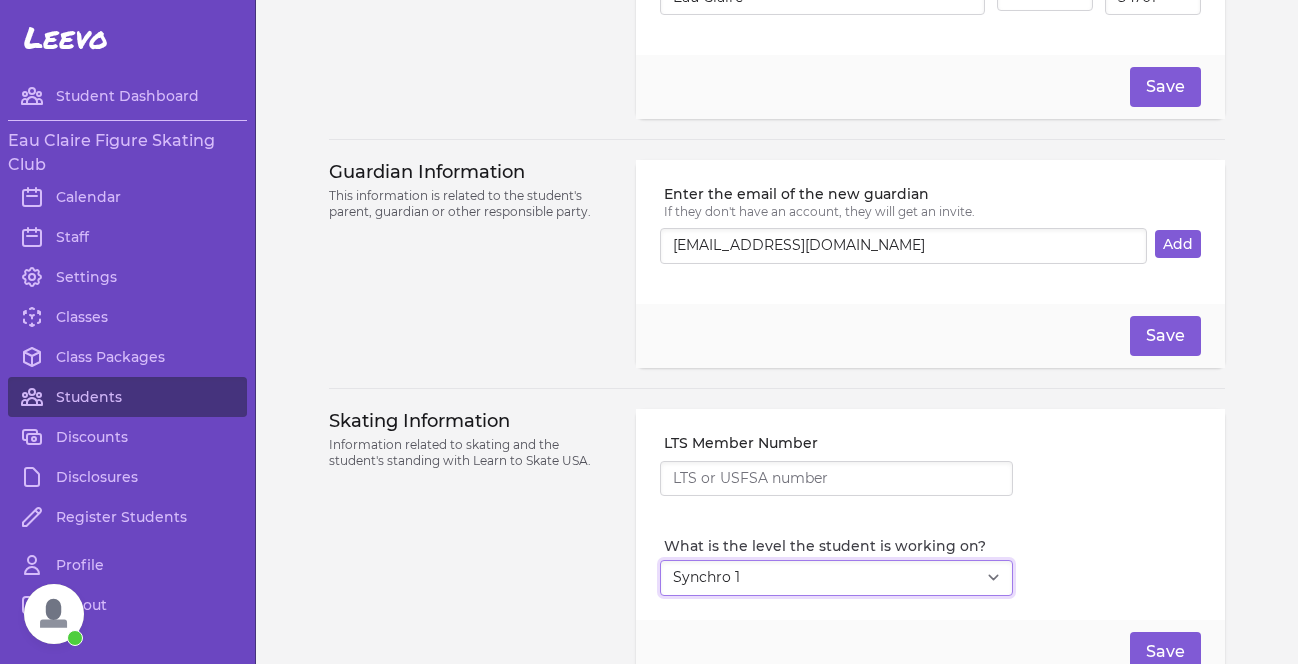 click on "Synchro 1" at bounding box center [0, 0] 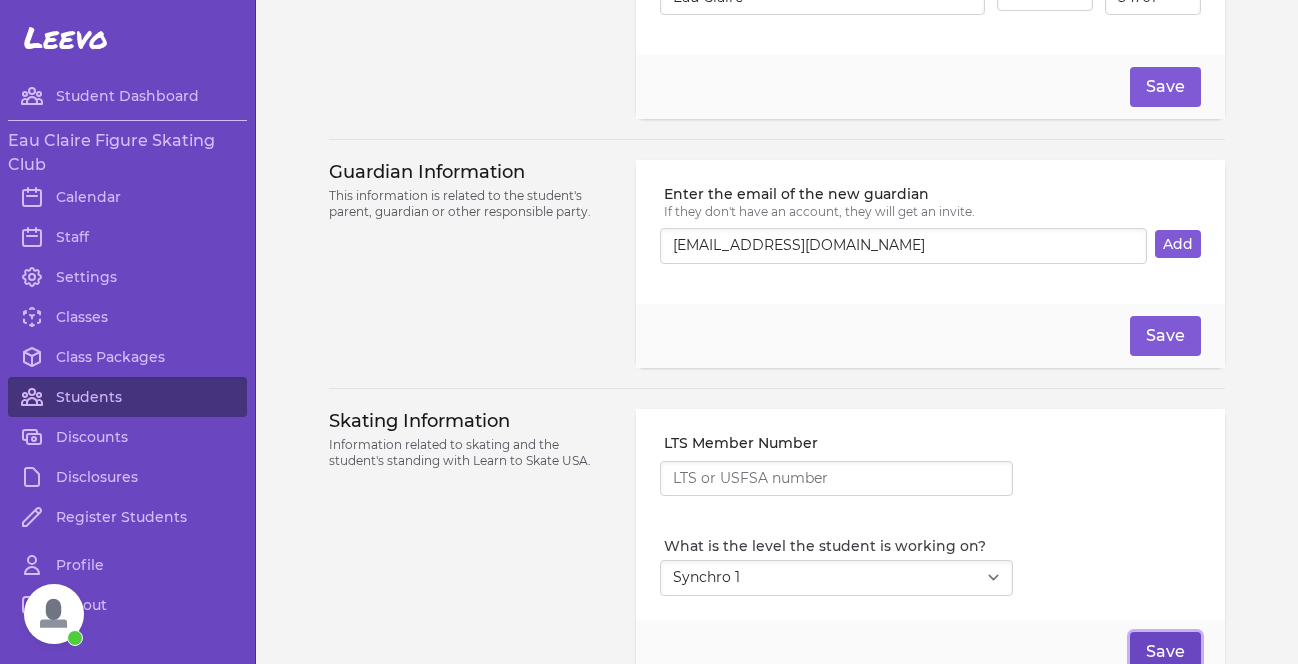 click on "Save" at bounding box center [1165, 652] 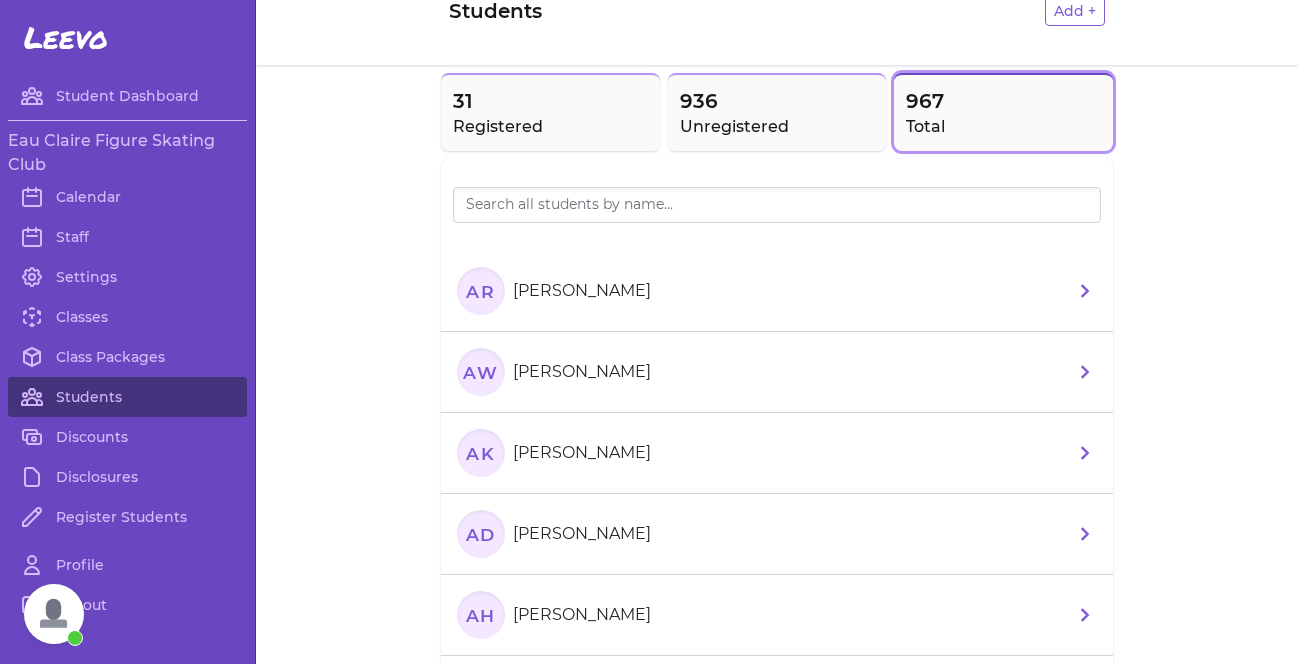 scroll, scrollTop: 3, scrollLeft: 0, axis: vertical 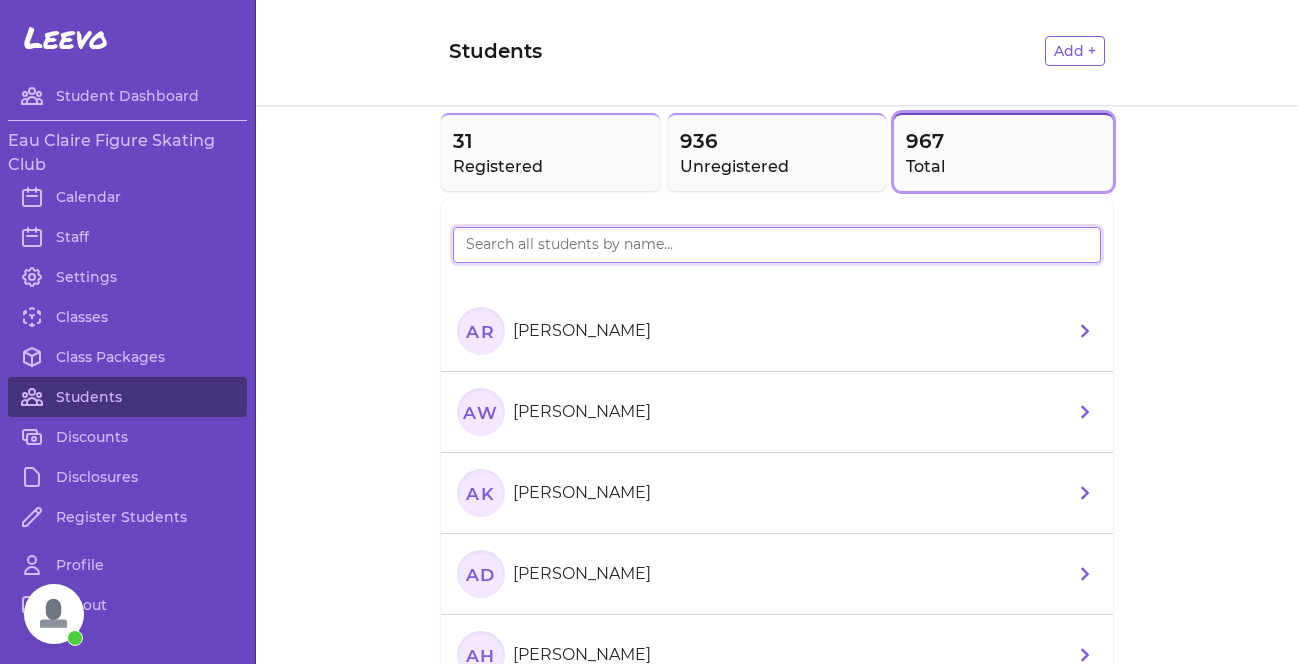 click at bounding box center (777, 245) 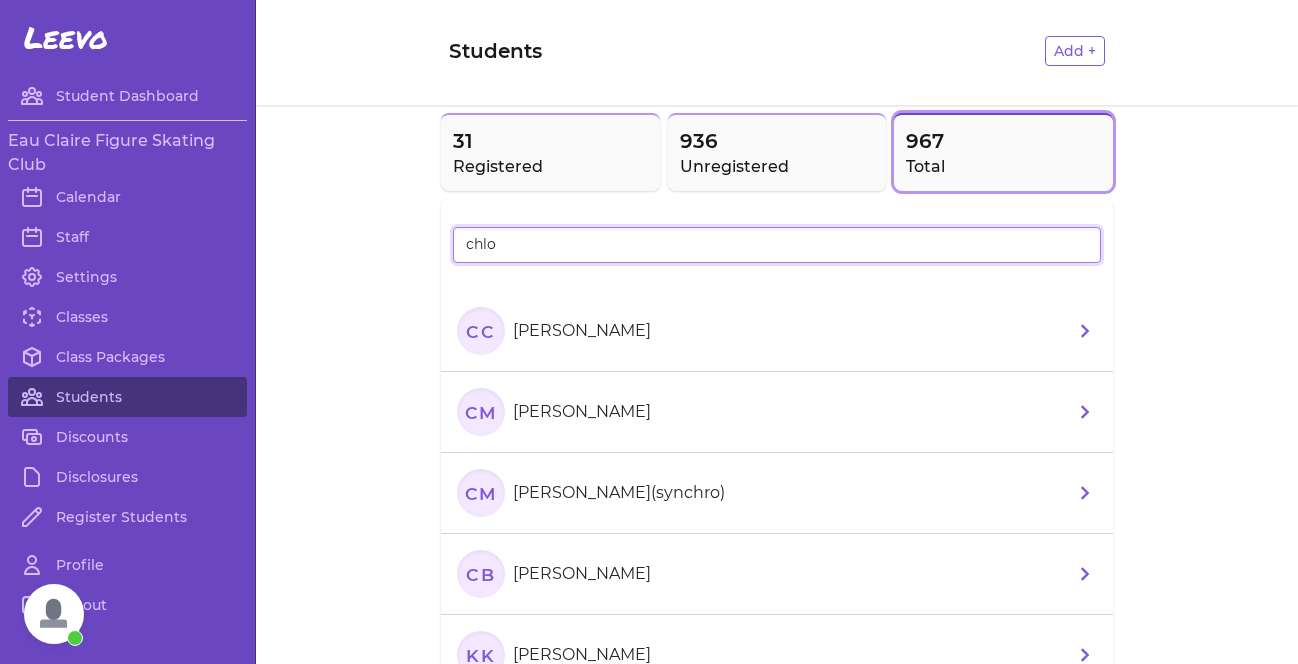 type on "chlo" 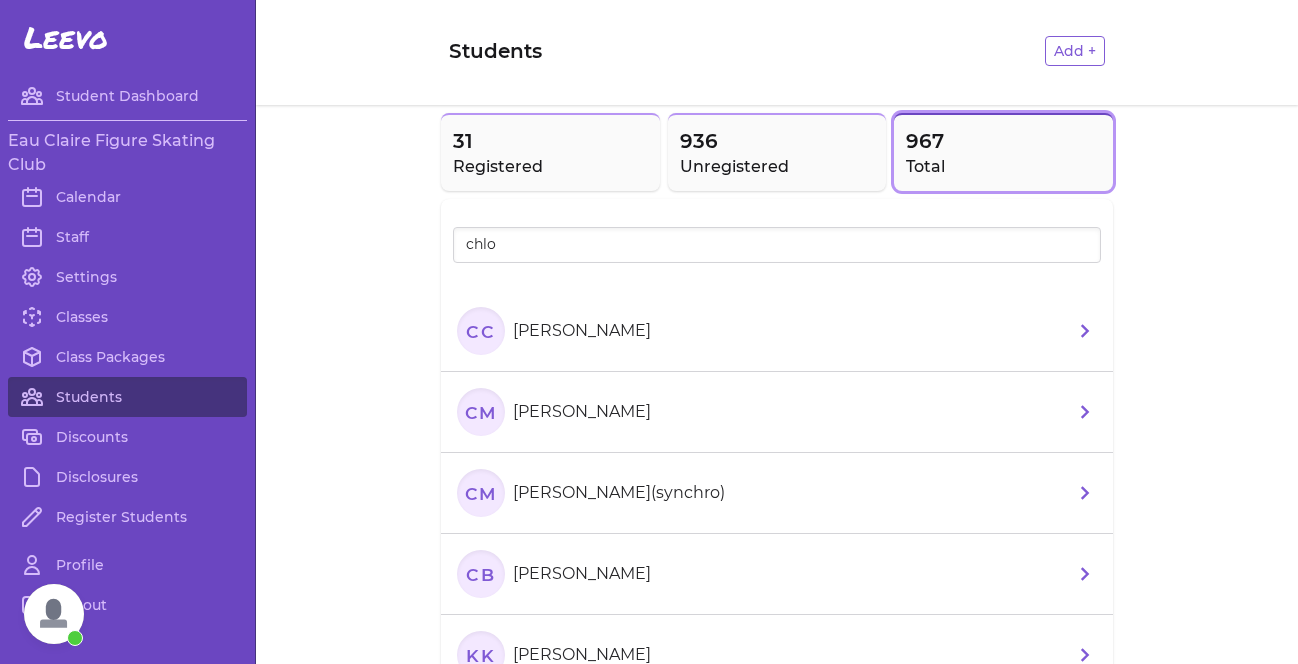 click on "CM [PERSON_NAME]" at bounding box center (777, 412) 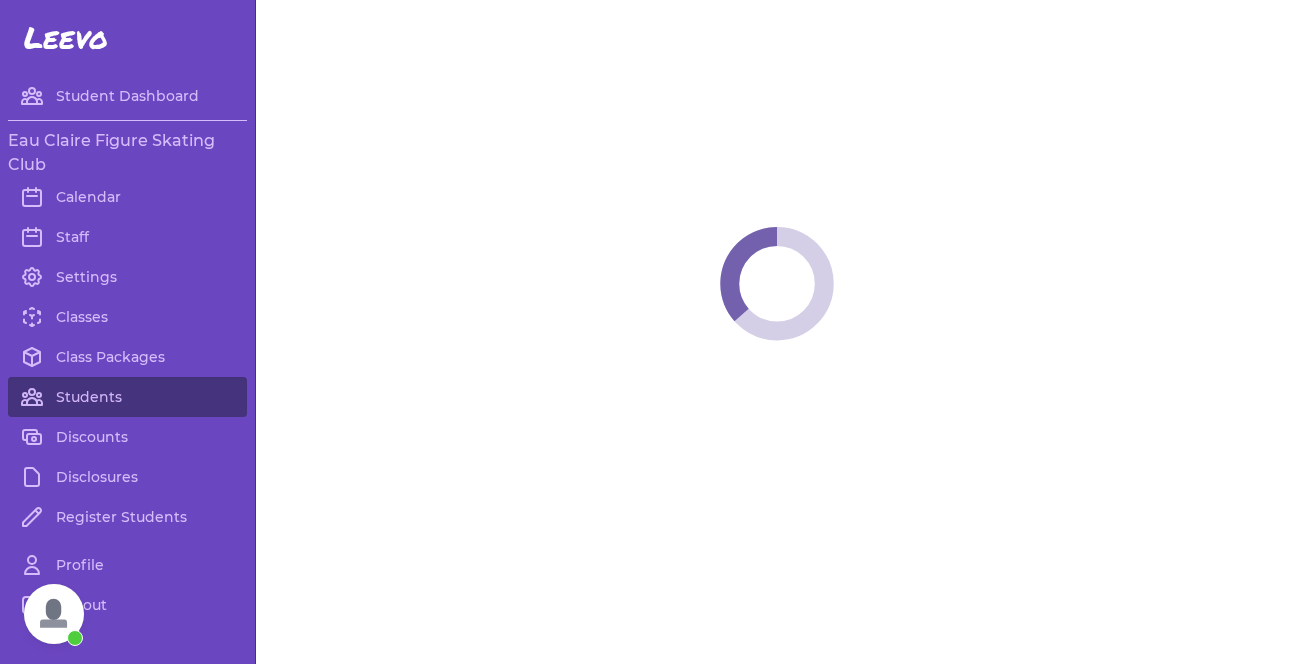 select on "WI" 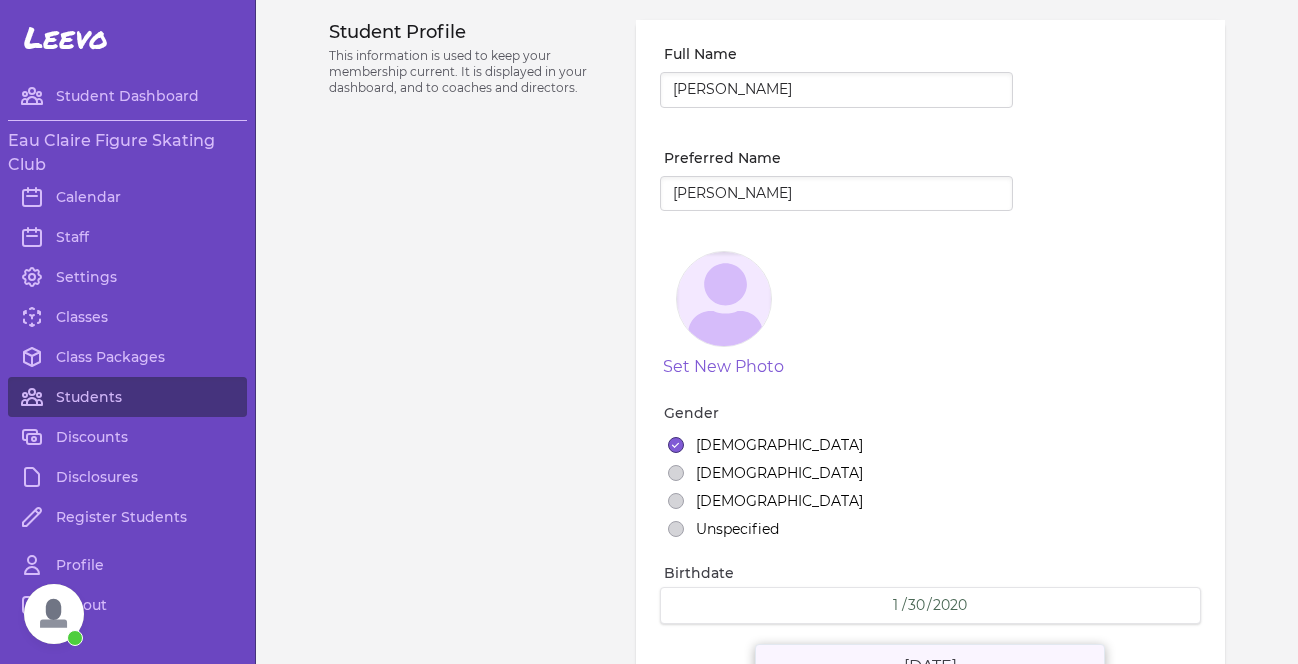 select on "3" 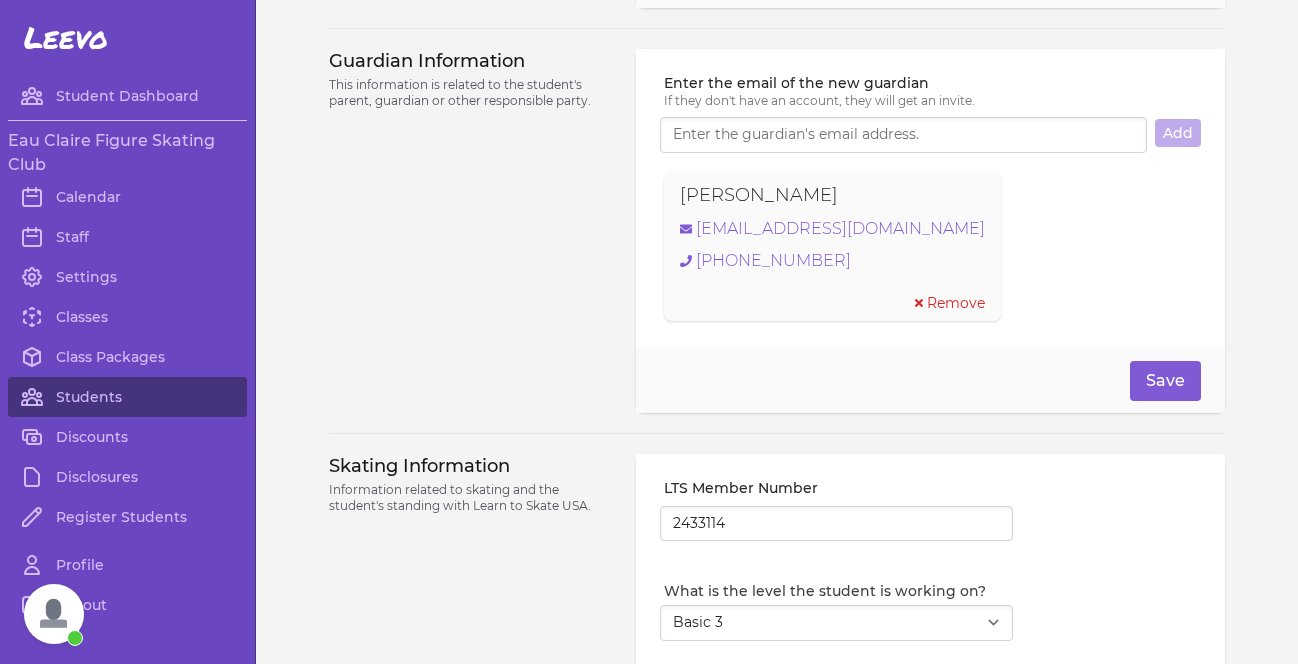 scroll, scrollTop: 1579, scrollLeft: 0, axis: vertical 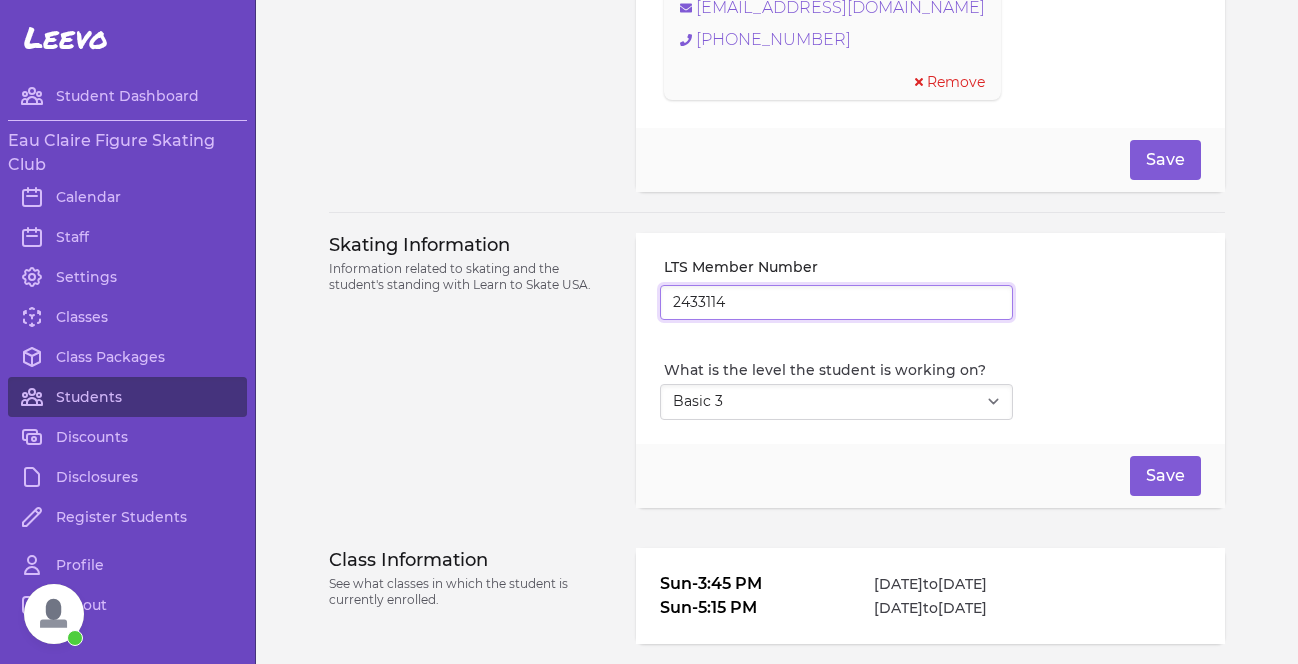 drag, startPoint x: 741, startPoint y: 307, endPoint x: 632, endPoint y: 307, distance: 109 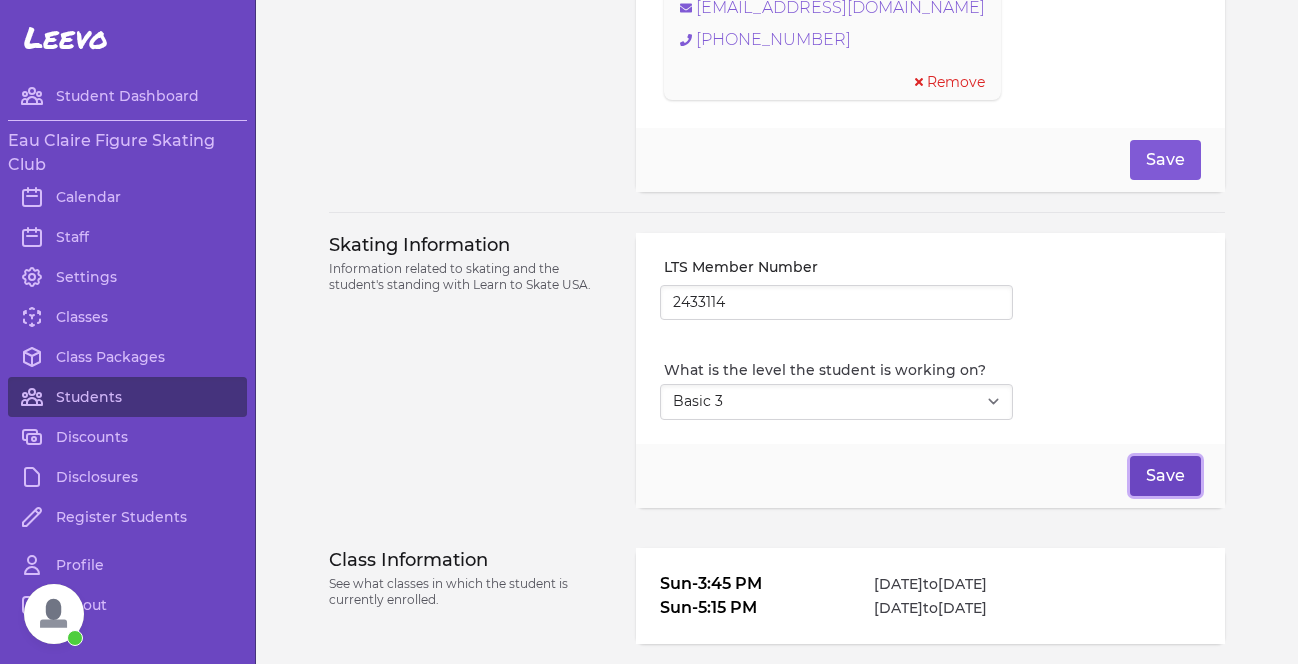 click on "Save" at bounding box center [1165, 476] 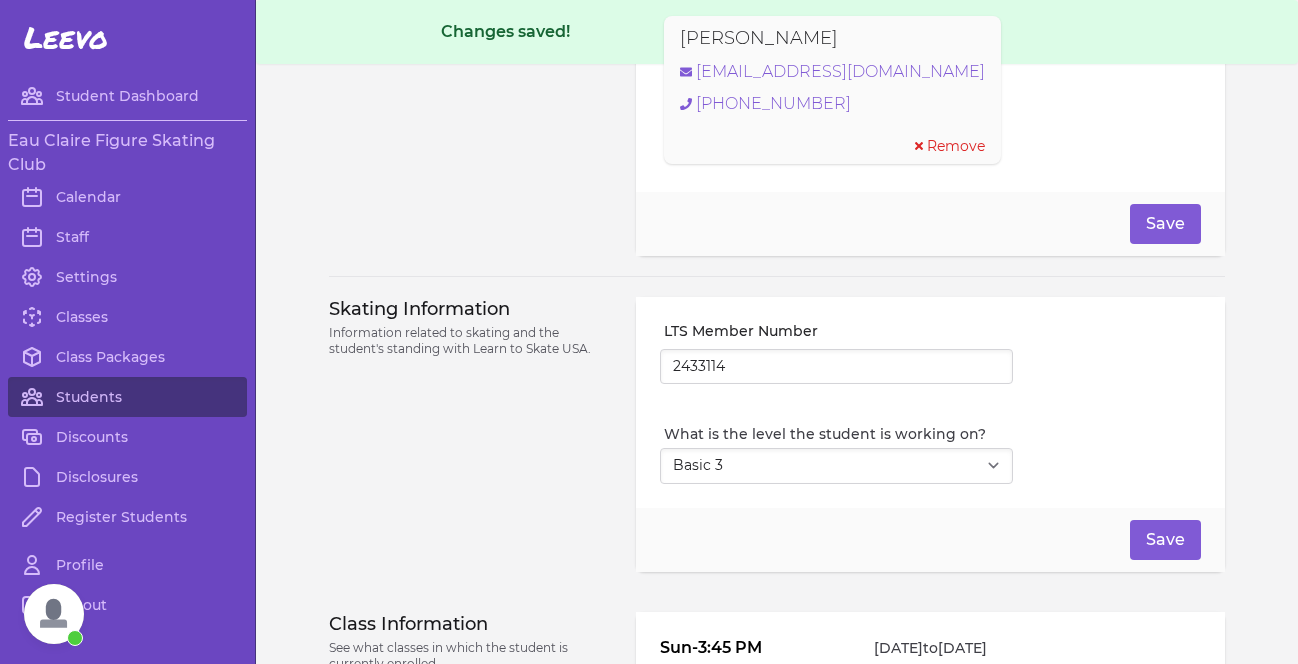 scroll, scrollTop: 1643, scrollLeft: 0, axis: vertical 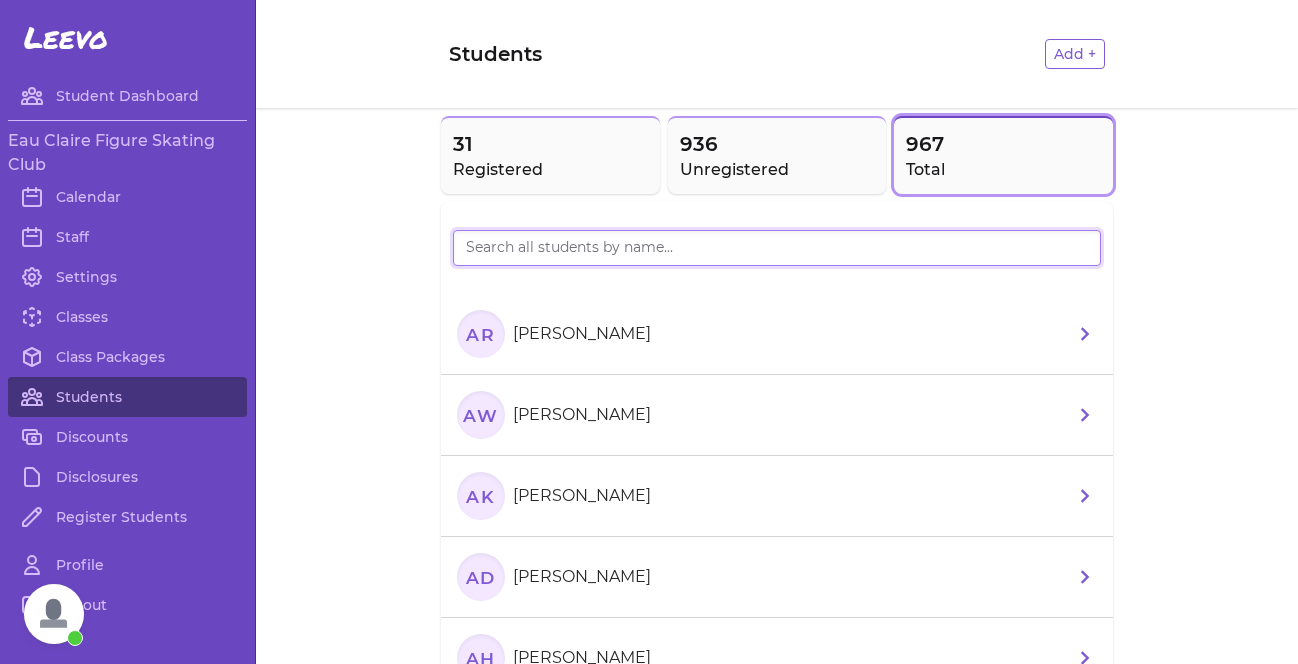 click at bounding box center (777, 248) 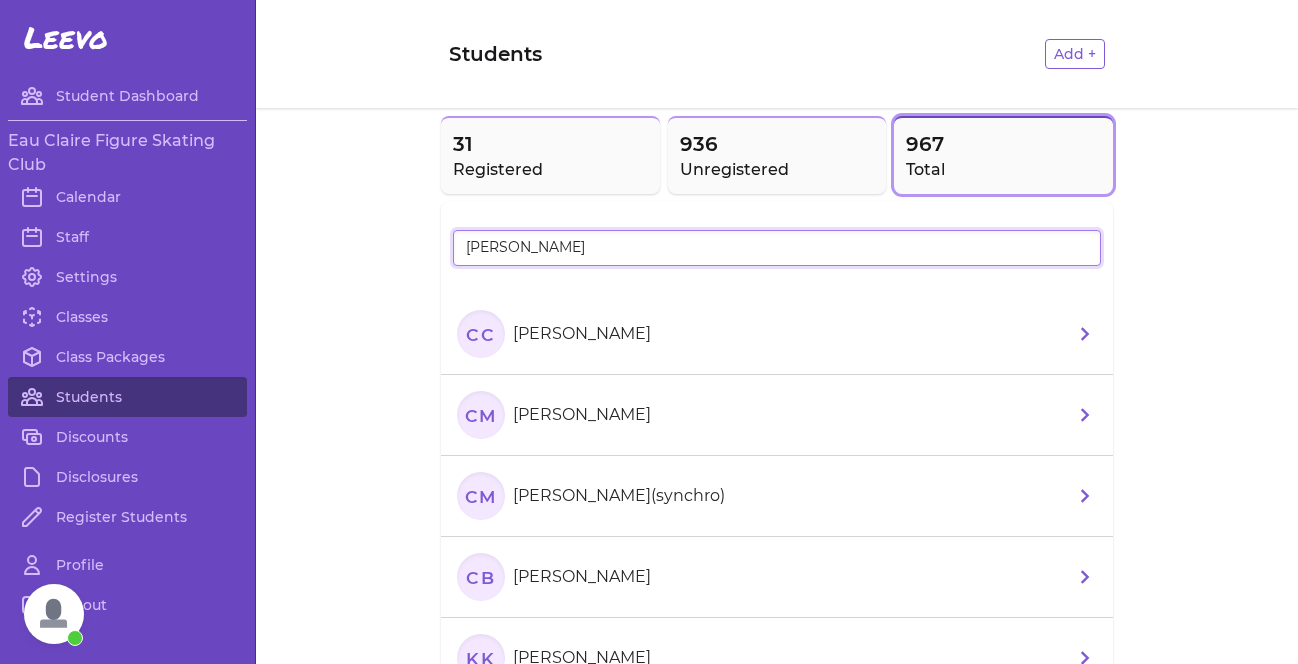 type on "chloe" 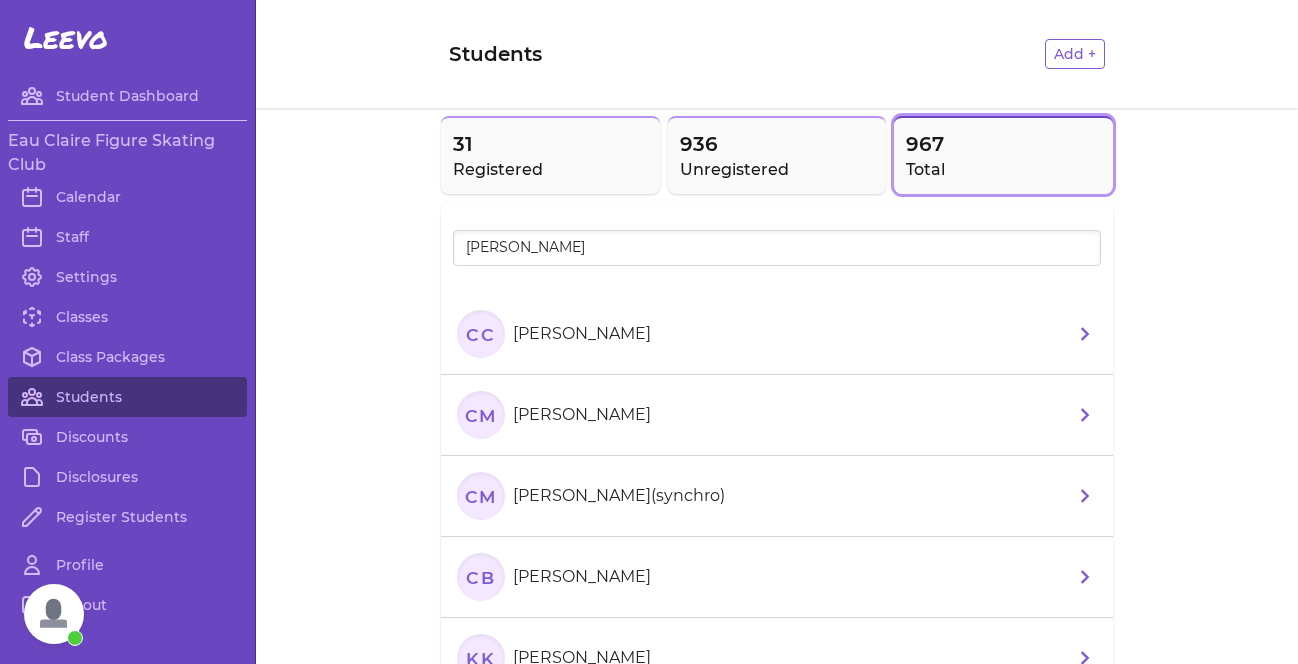click on "CM Chloe Manka(synchro)" at bounding box center [595, 496] 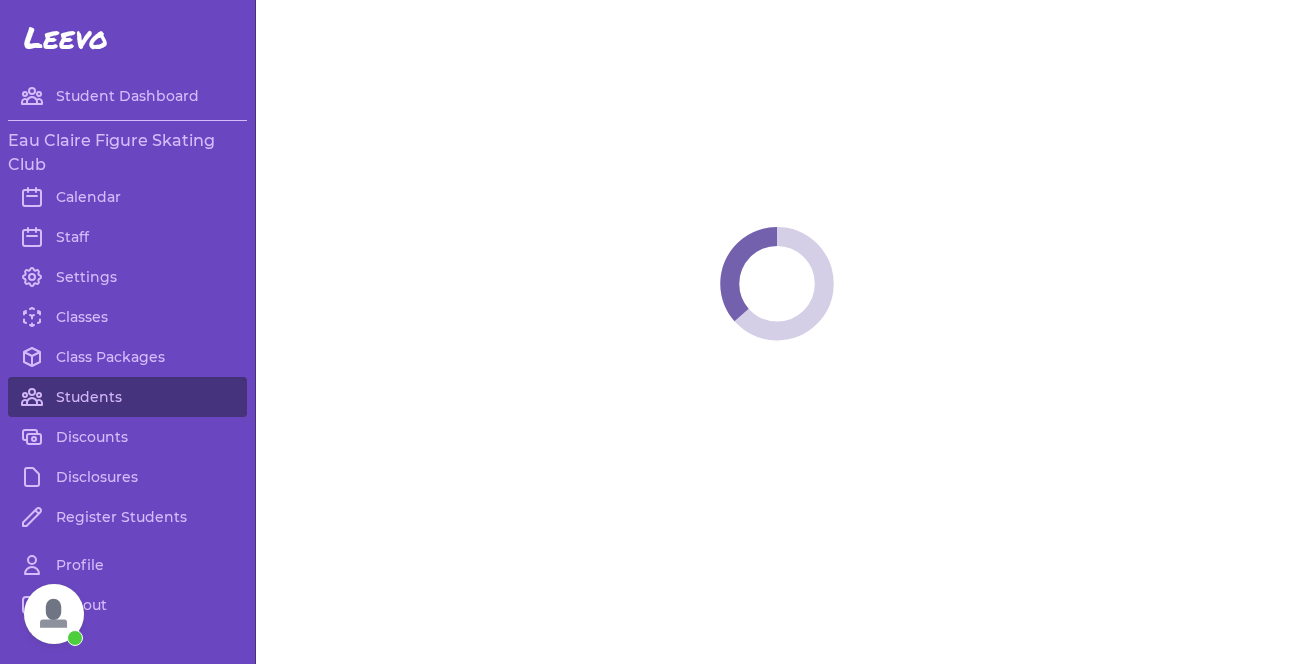select on "WI" 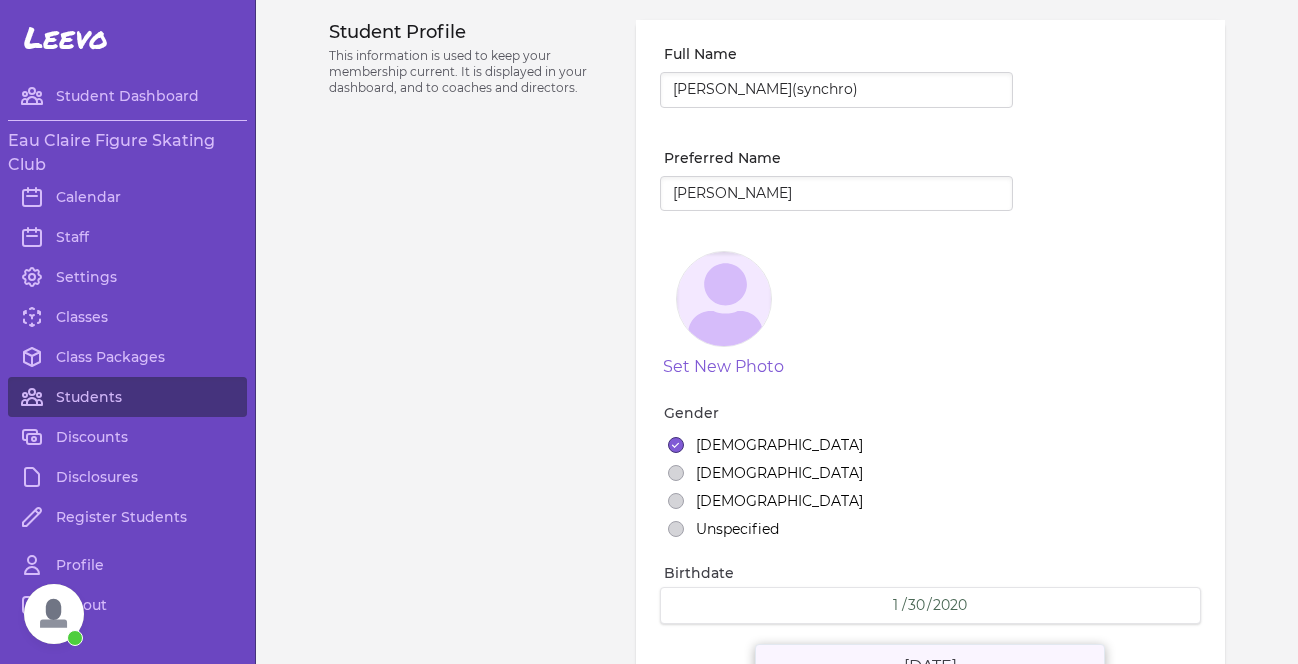 select on "177" 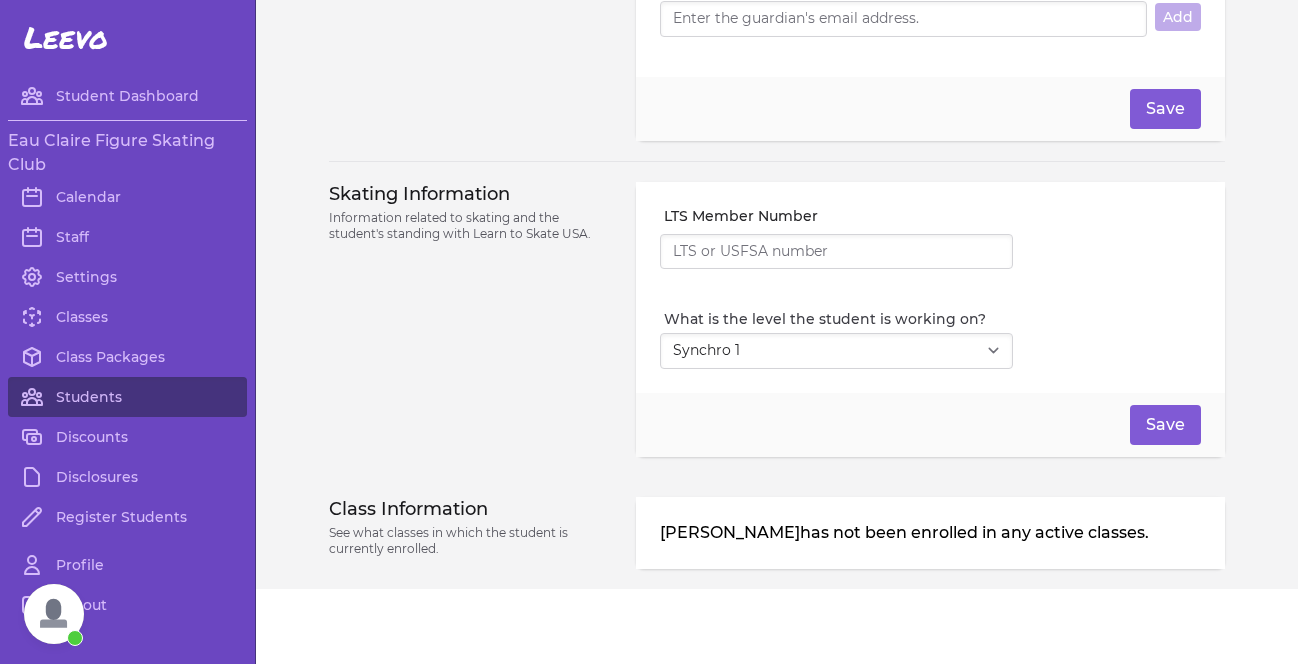 scroll, scrollTop: 1498, scrollLeft: 0, axis: vertical 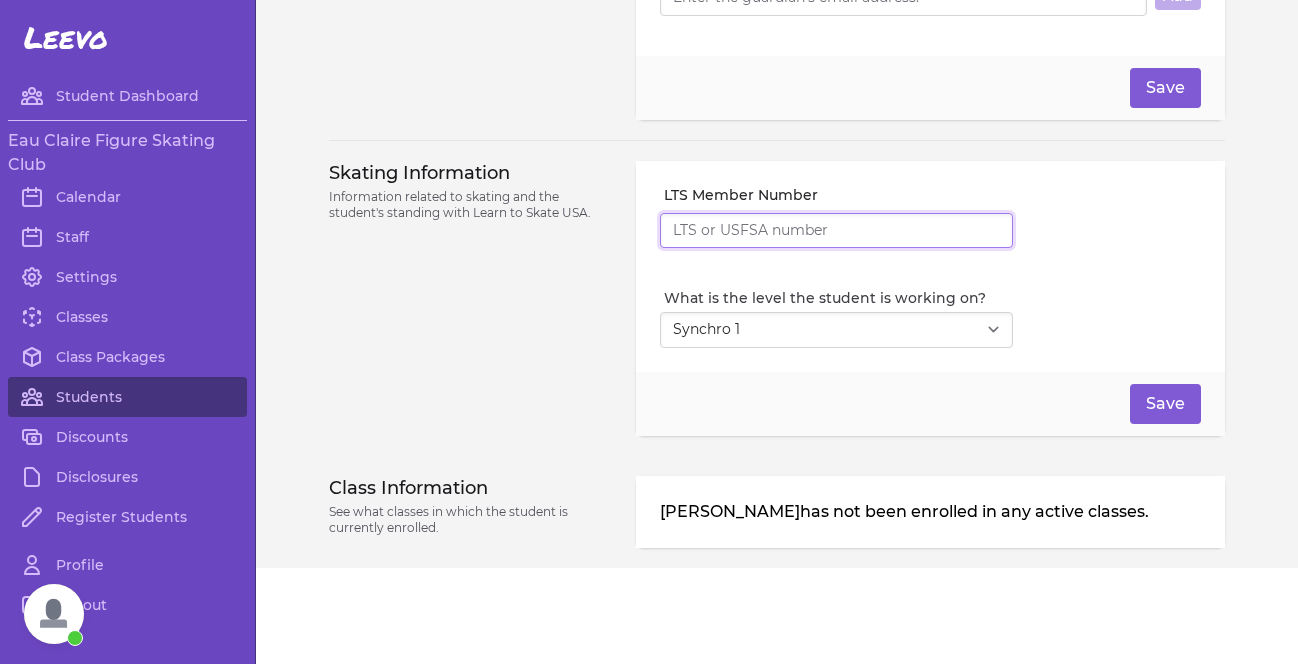 click on "LTS Member Number" at bounding box center [836, 231] 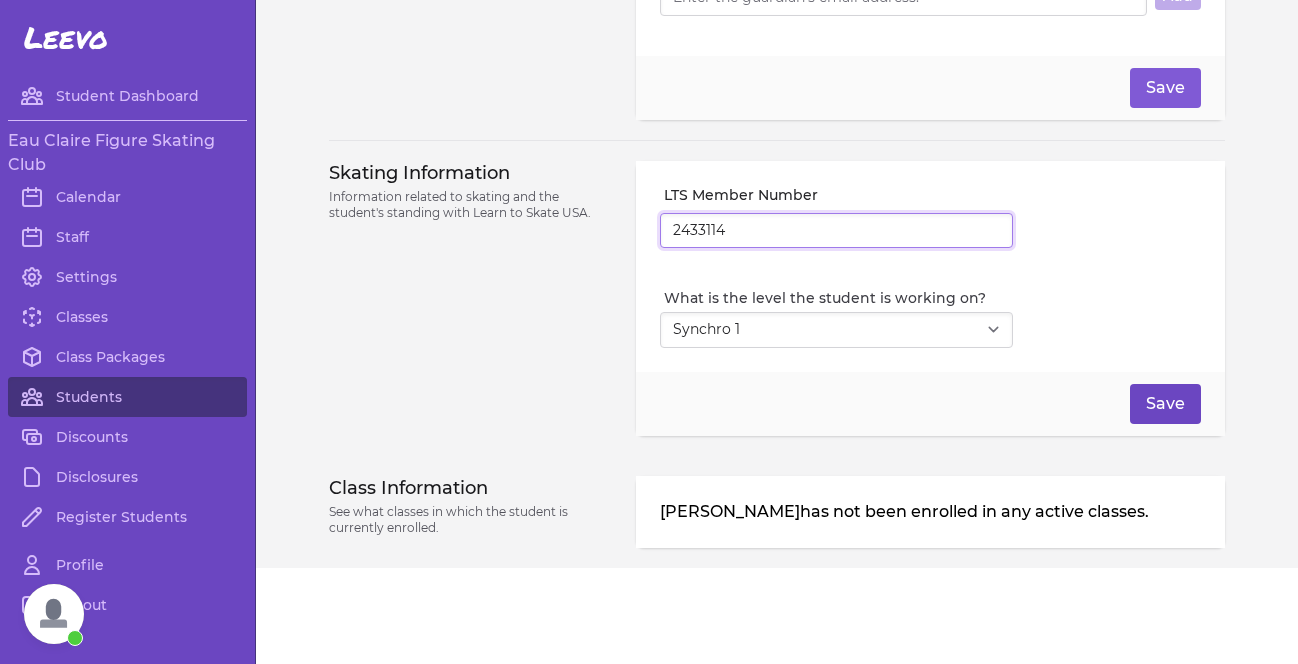 type on "2433114" 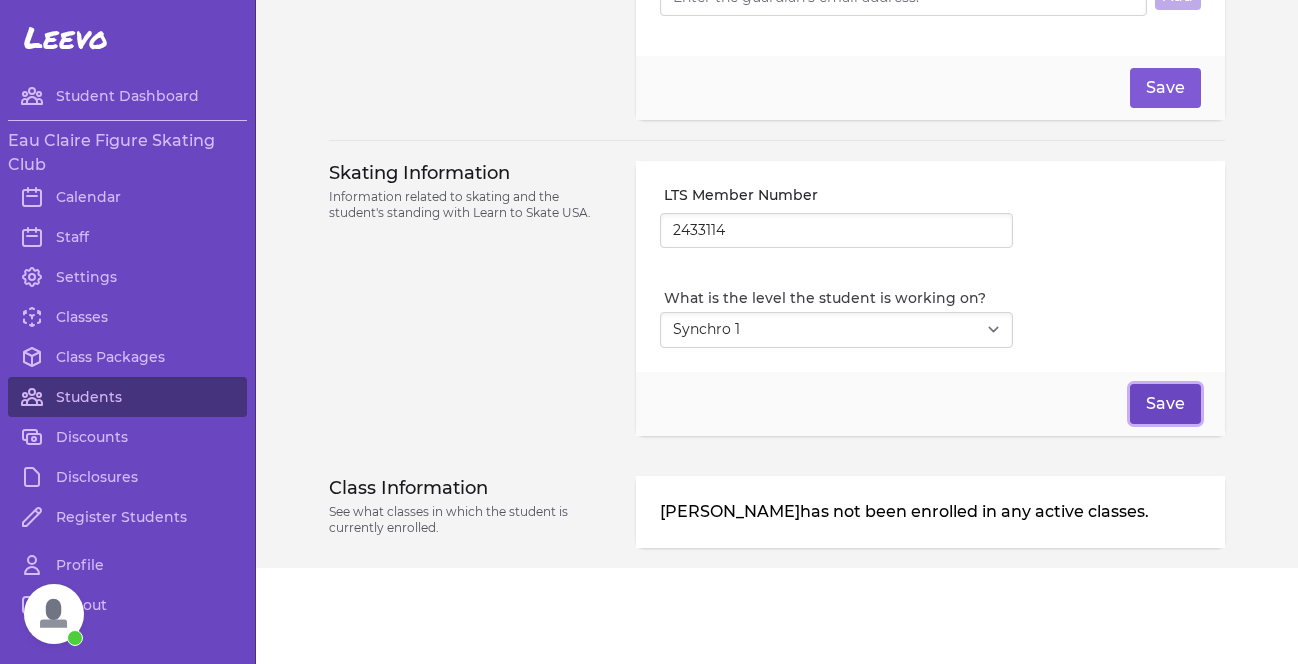 click on "Save" at bounding box center [1165, 404] 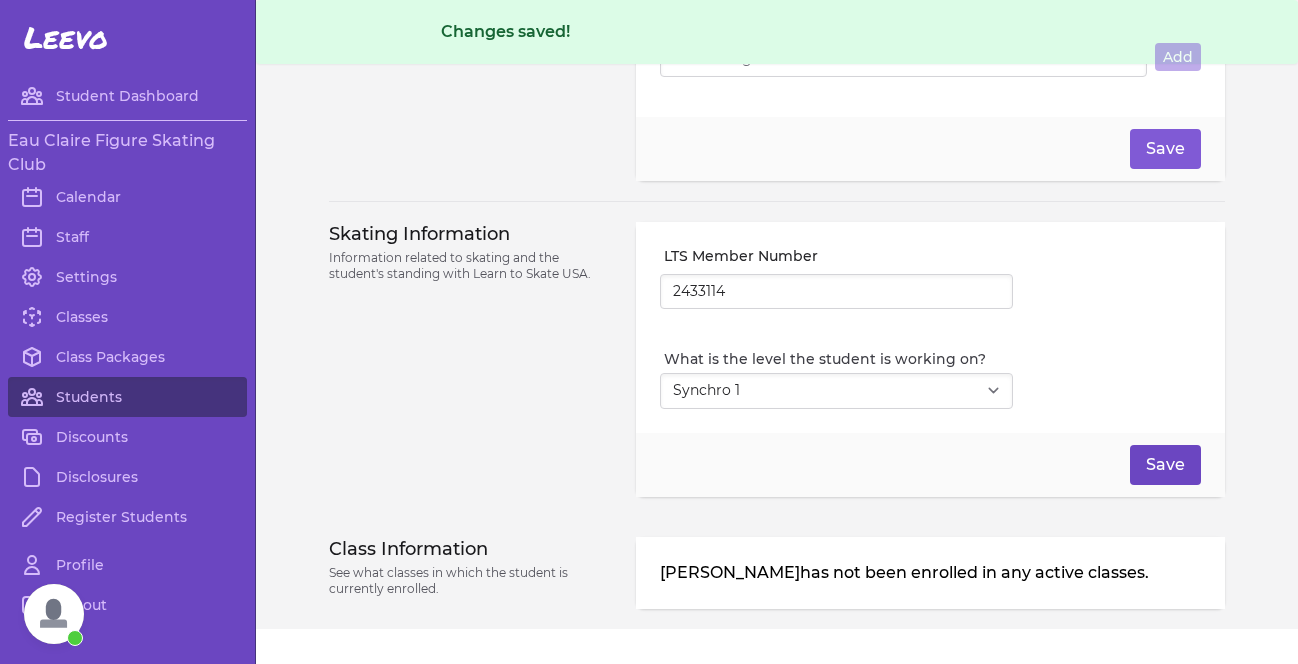scroll, scrollTop: 1562, scrollLeft: 0, axis: vertical 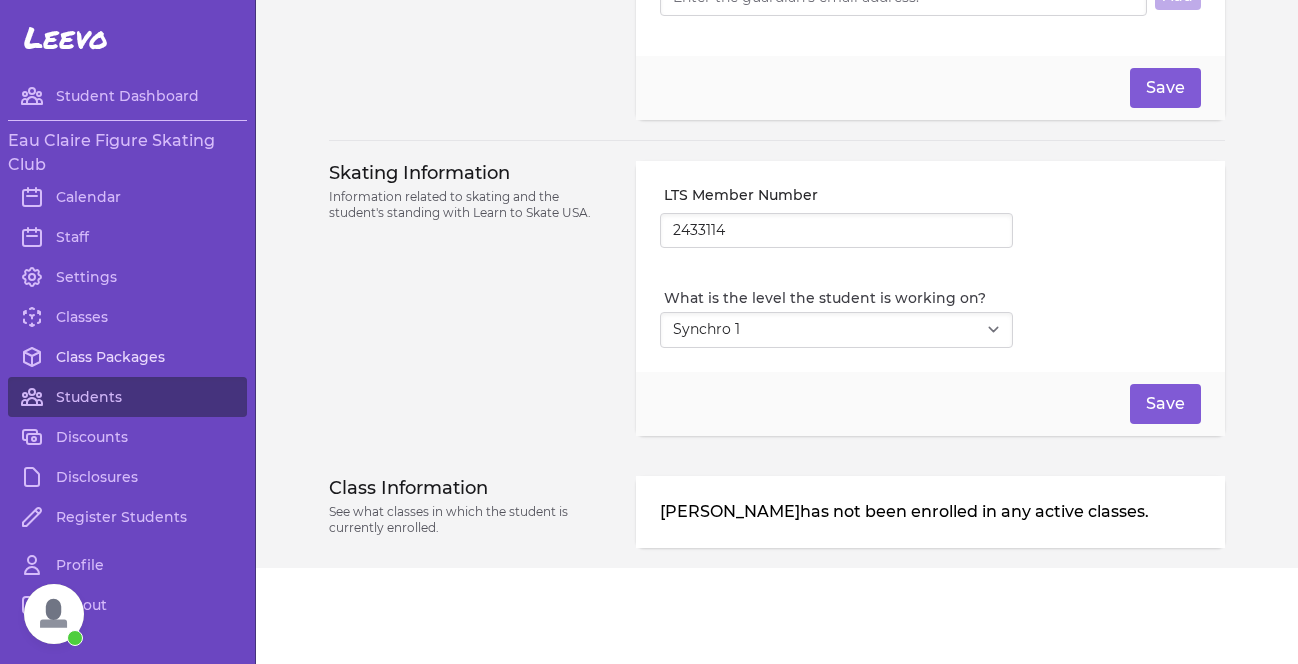 click on "Class Packages" at bounding box center (127, 357) 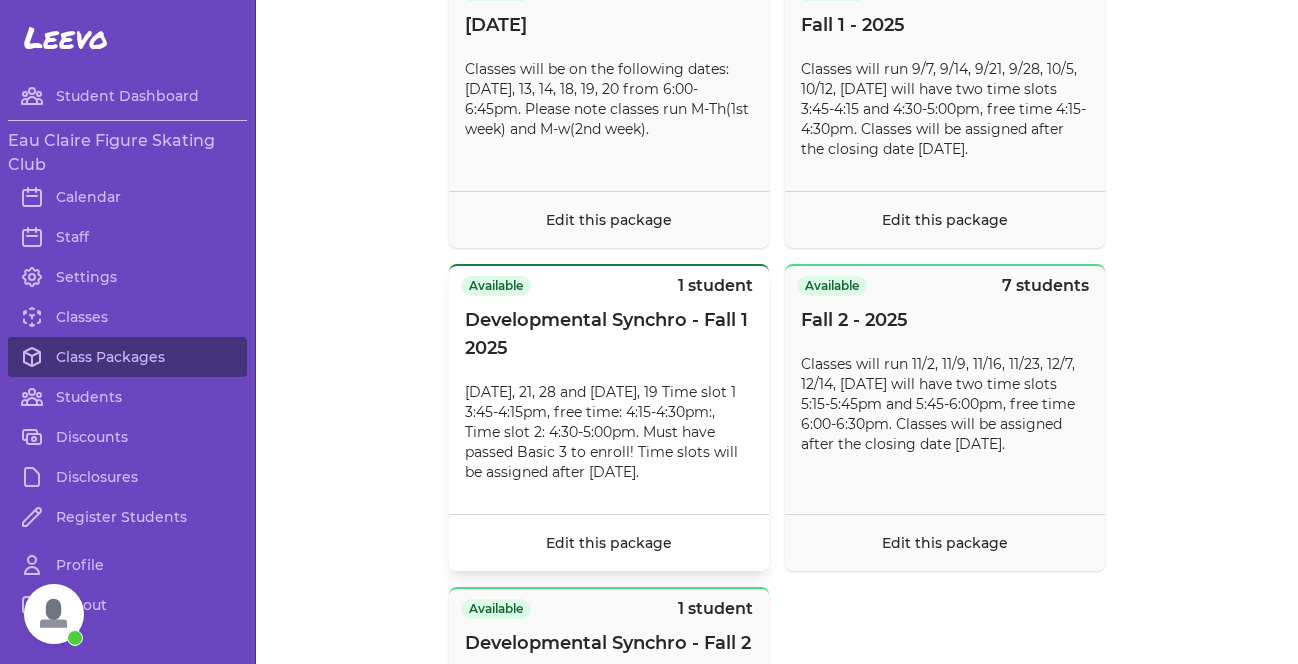 scroll, scrollTop: 227, scrollLeft: 0, axis: vertical 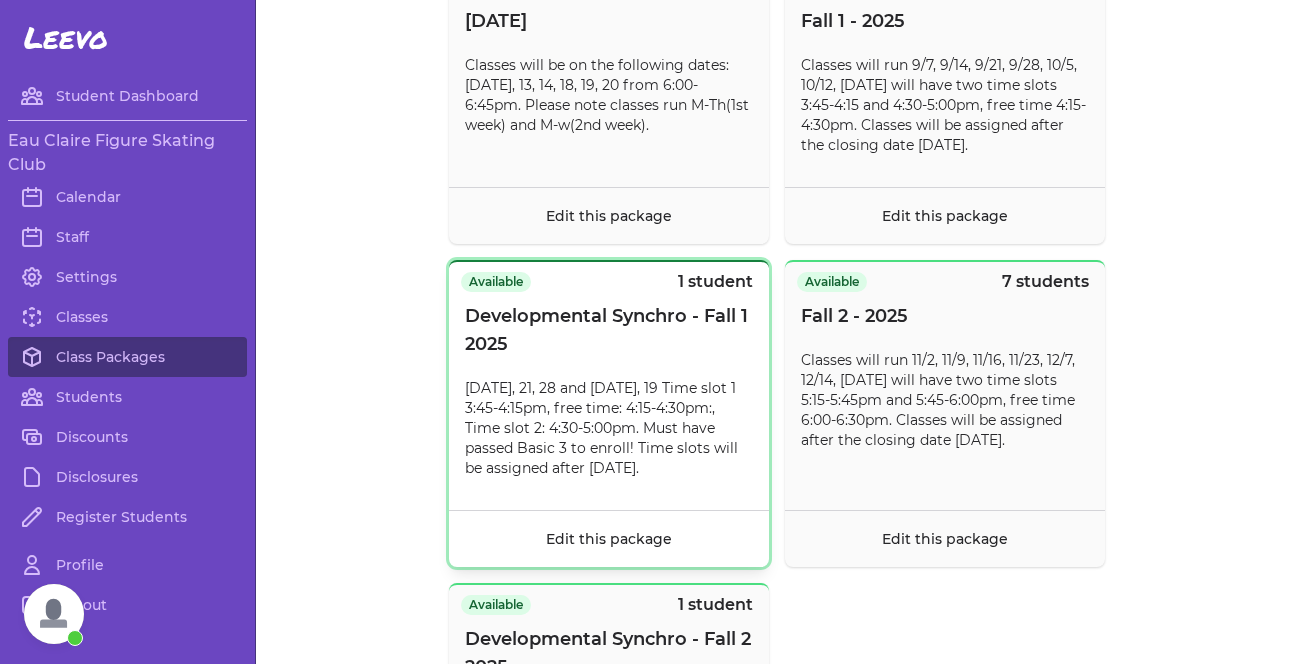 click on "Available 1   student Developmental Synchro - Fall 1 2025 September 7, 14, 21, 28 and October 5, 12, 19 Time slot 1 3:45-4:15pm, free time: 4:15-4:30pm:, Time slot 2: 4:30-5:00pm. Must have passed Basic 3 to enroll! Time slots will be assigned after 9/1/25. Edit this package" at bounding box center (609, 413) 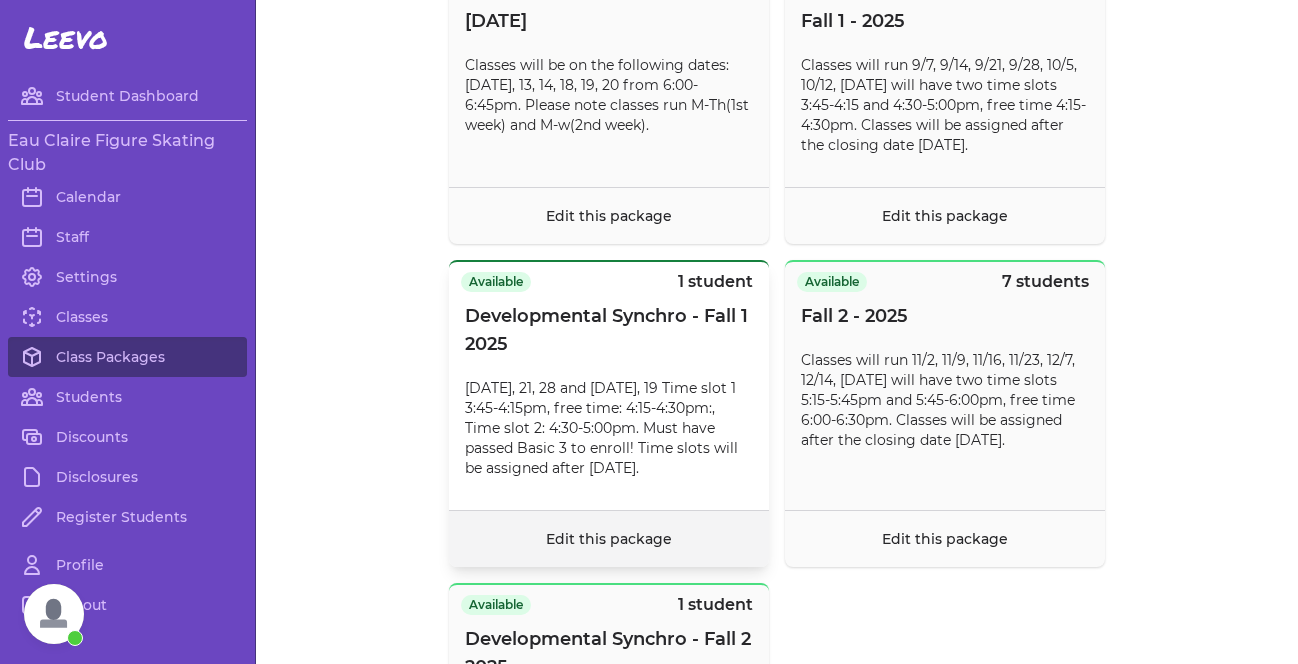 click on "Edit this package" at bounding box center [609, 539] 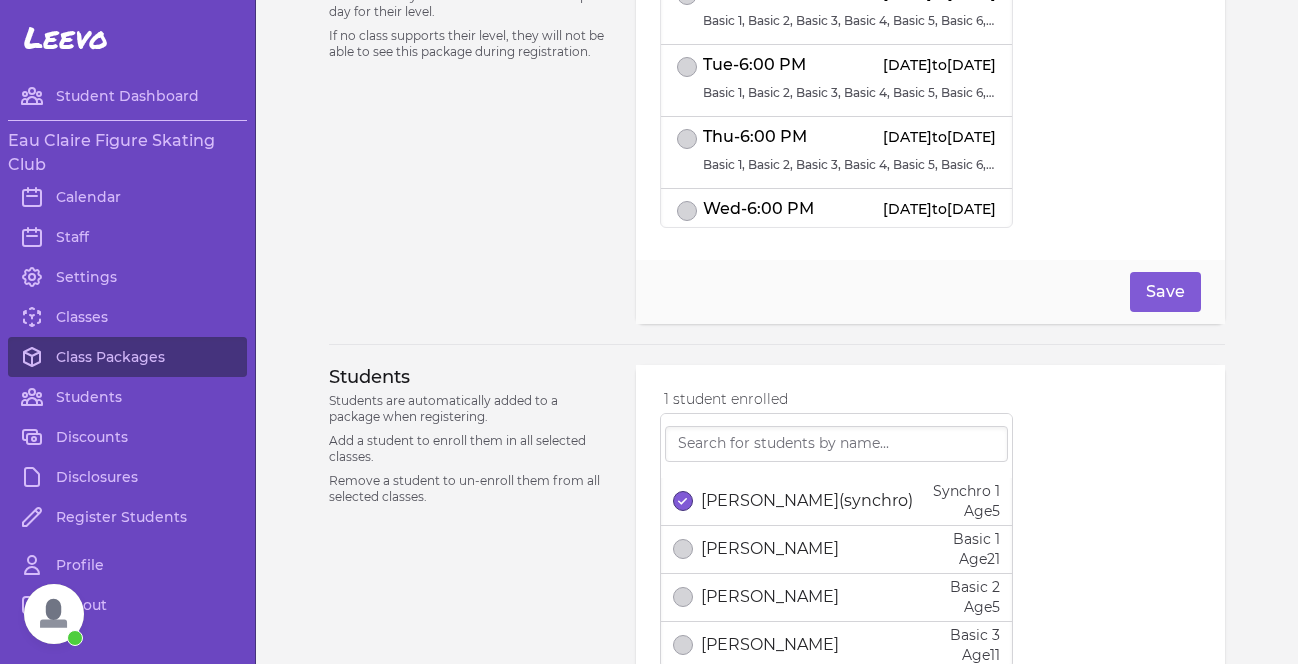 scroll, scrollTop: 959, scrollLeft: 0, axis: vertical 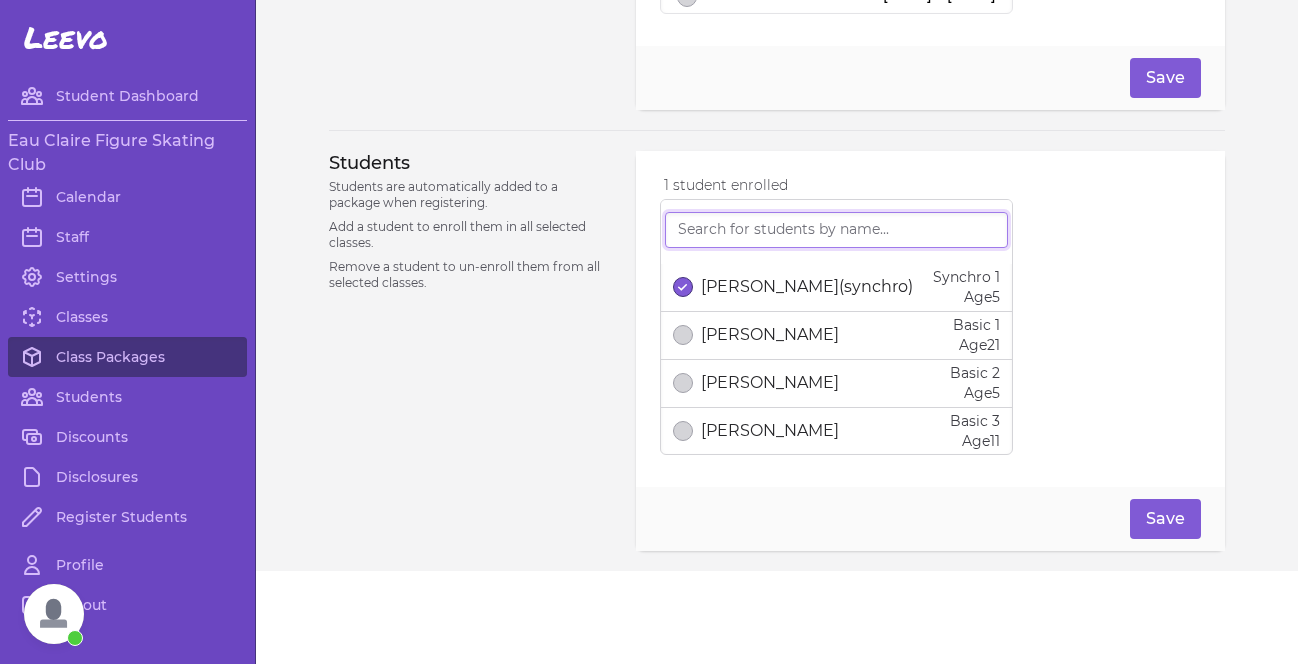 click at bounding box center [836, 230] 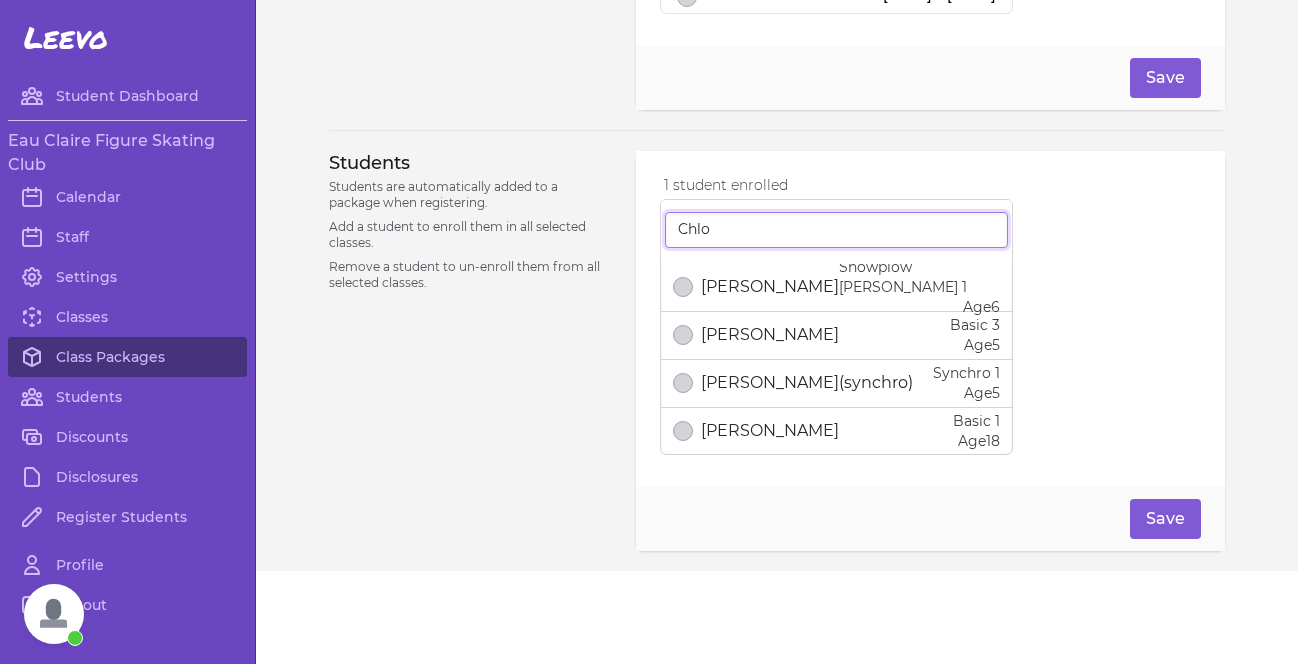 type on "Chlo" 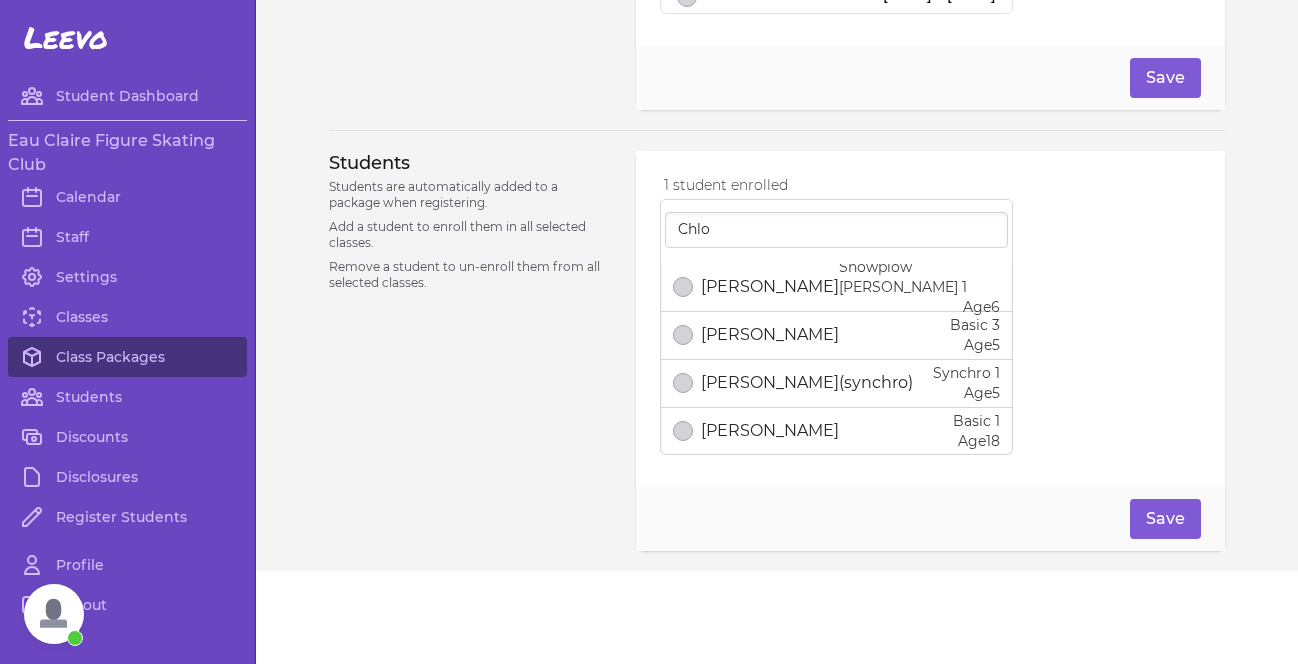 click on "[PERSON_NAME](synchro)" at bounding box center (807, 383) 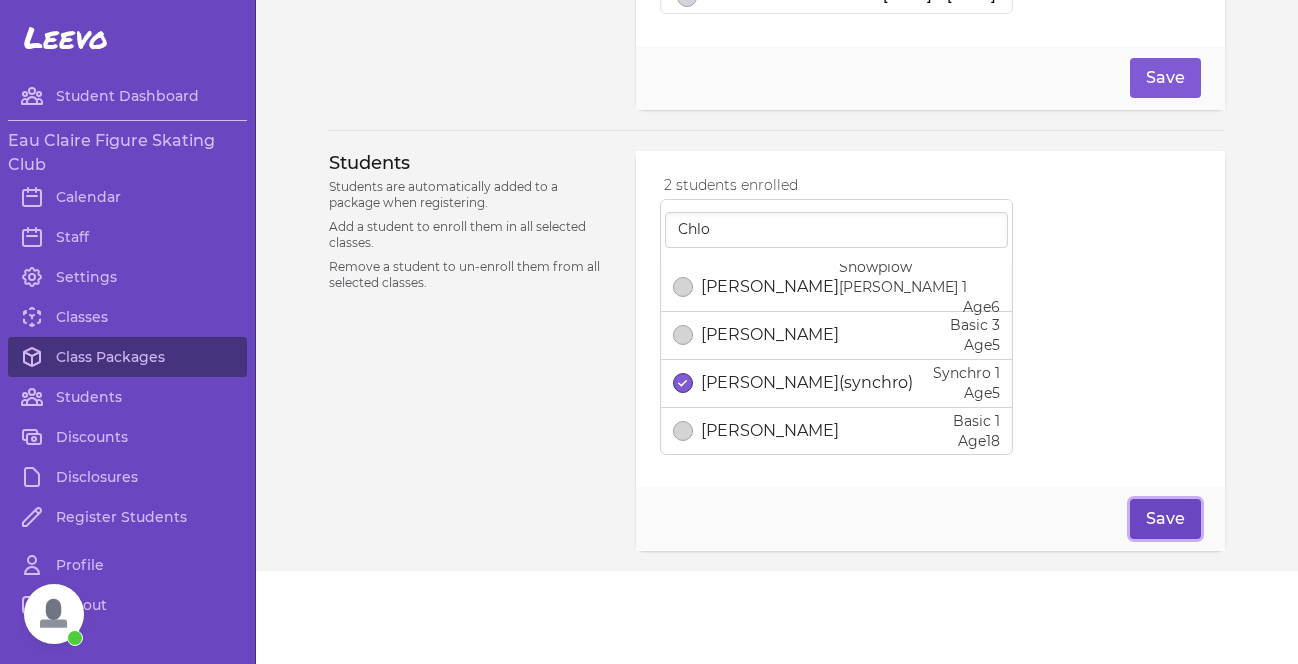 click on "Save" at bounding box center [1165, 519] 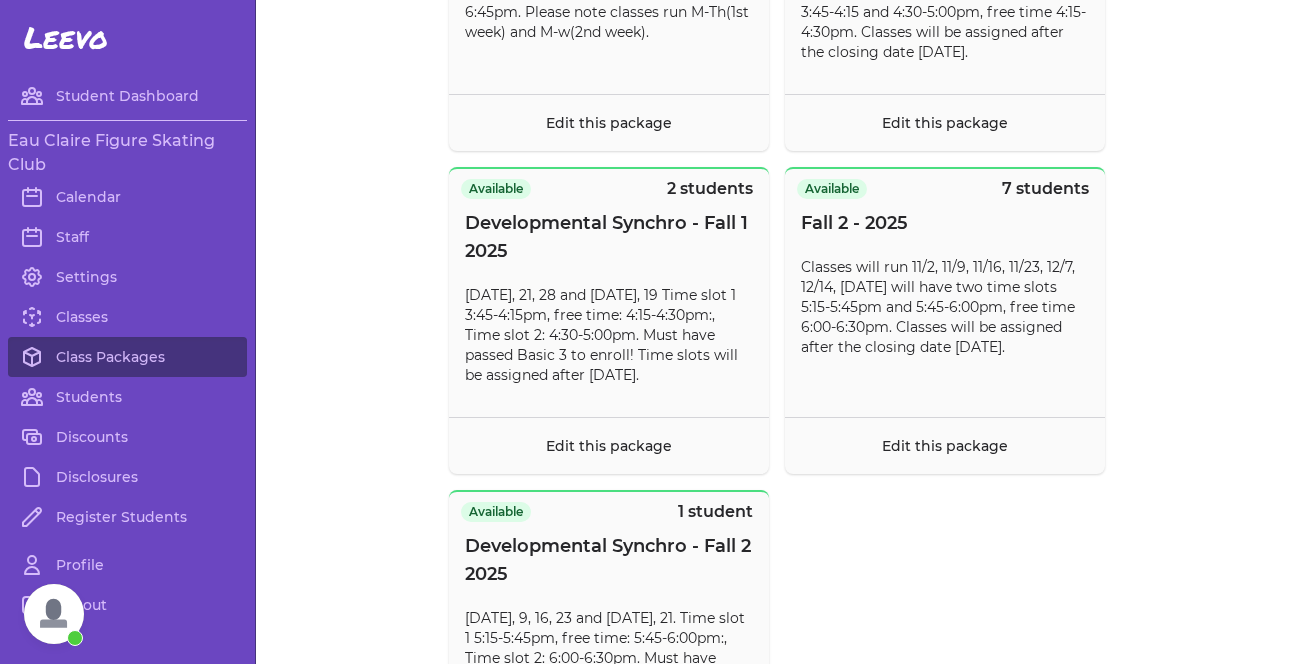 scroll, scrollTop: 320, scrollLeft: 0, axis: vertical 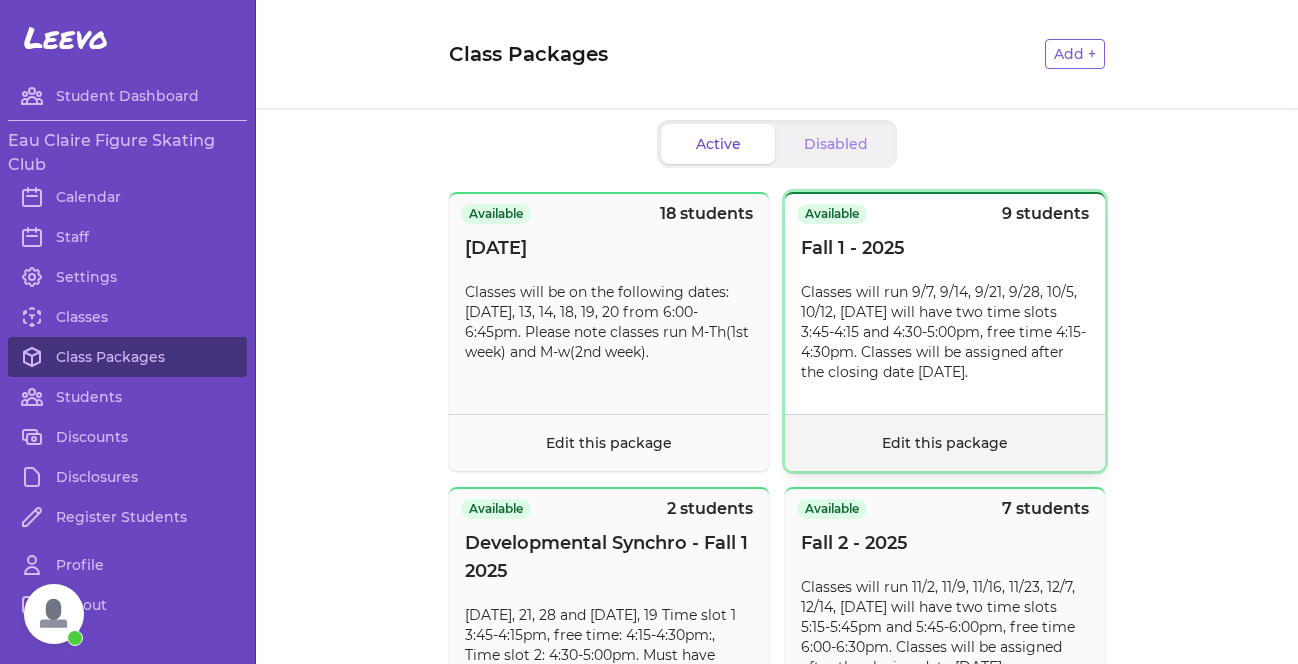 click on "Edit this package" at bounding box center [945, 442] 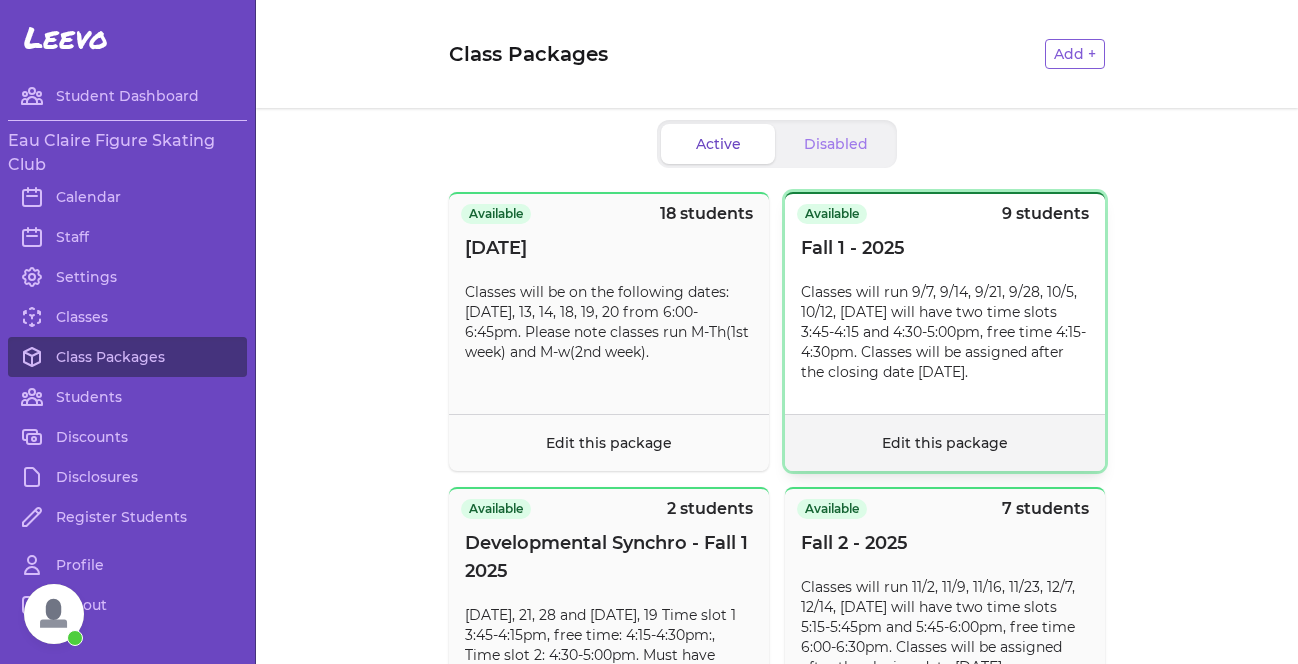 click on "Edit this package" at bounding box center (945, 442) 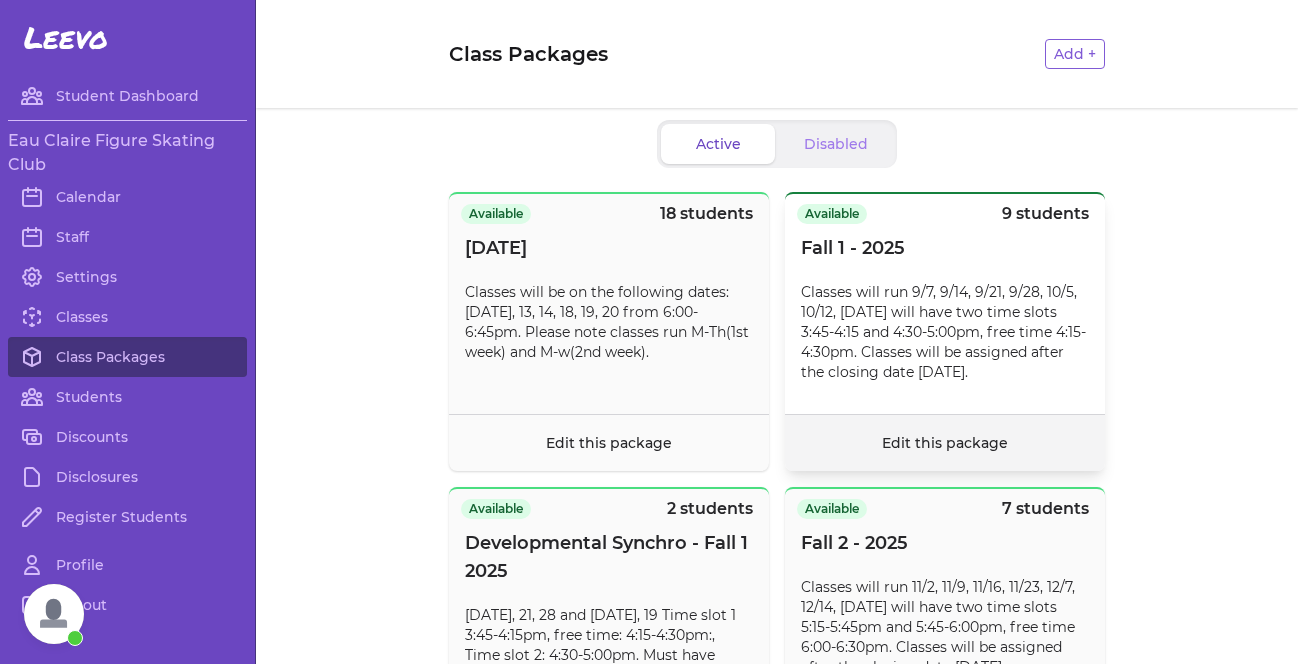 click on "Edit this package" at bounding box center [945, 443] 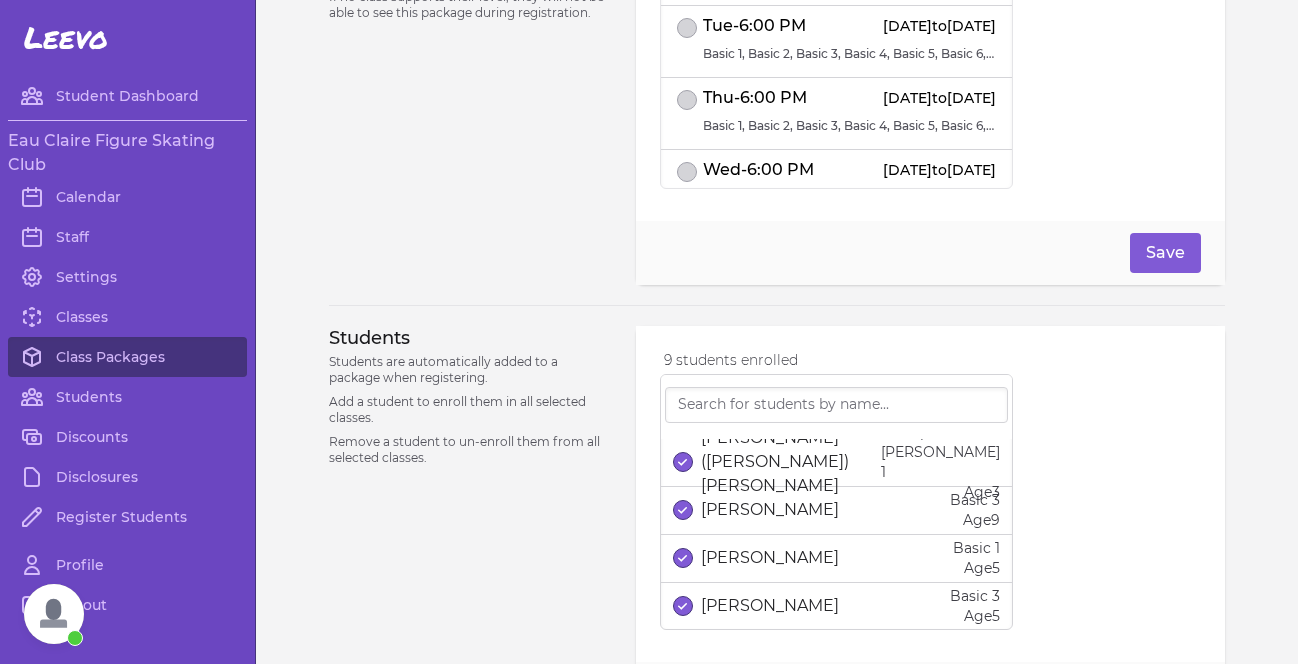 scroll, scrollTop: 835, scrollLeft: 0, axis: vertical 